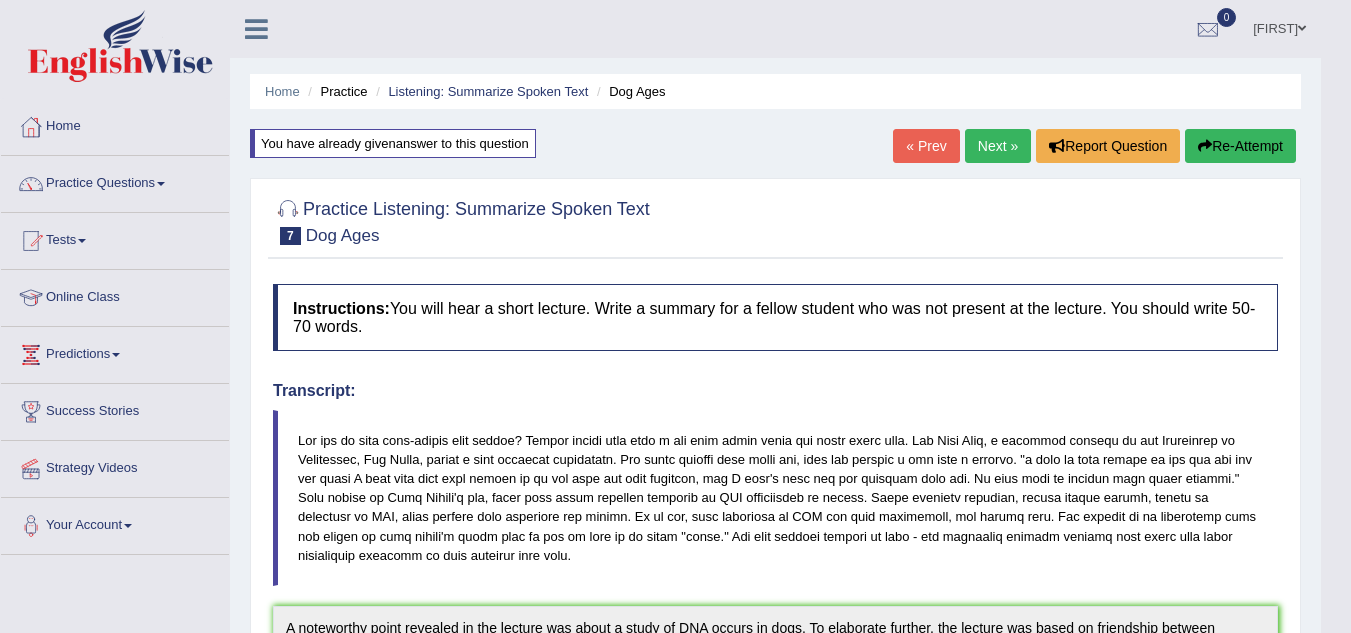 scroll, scrollTop: 0, scrollLeft: 0, axis: both 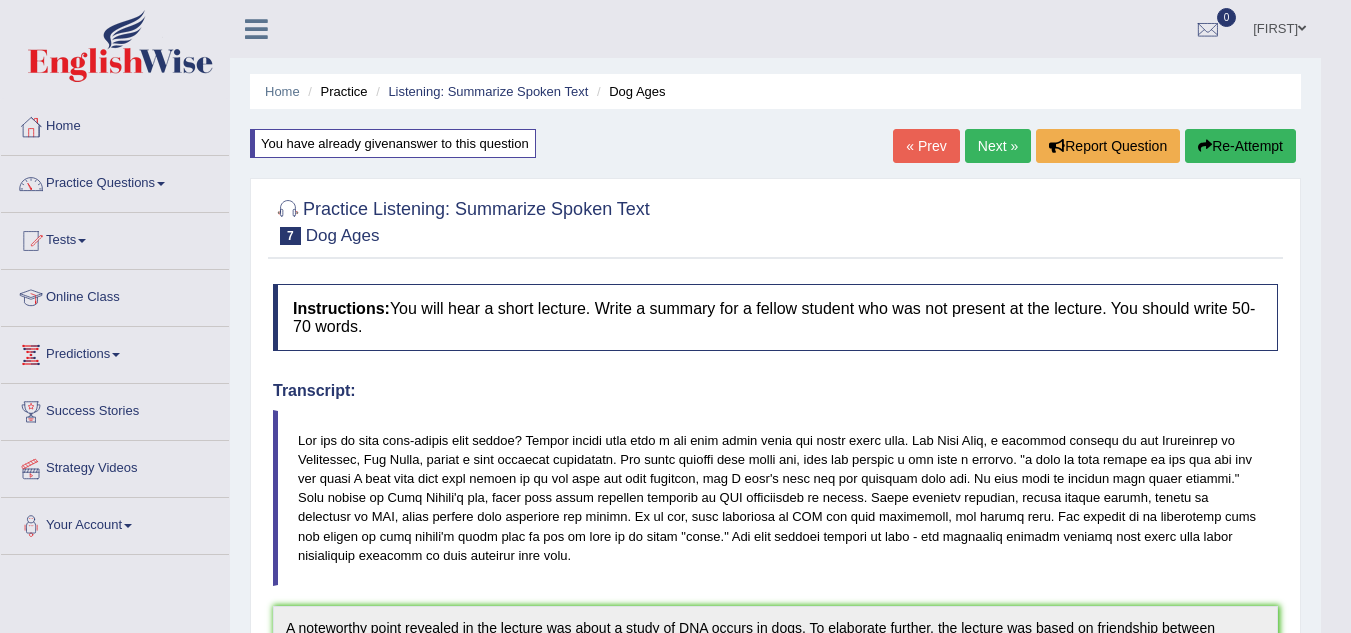 click at bounding box center (775, 220) 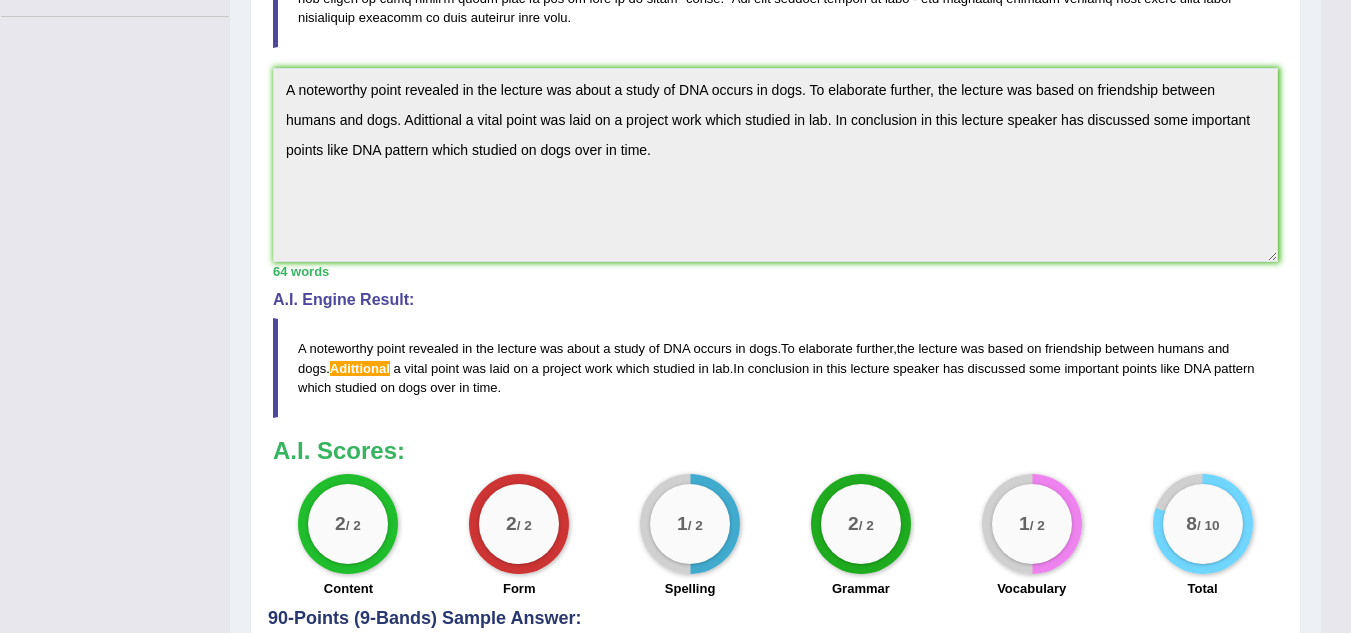 scroll, scrollTop: 572, scrollLeft: 0, axis: vertical 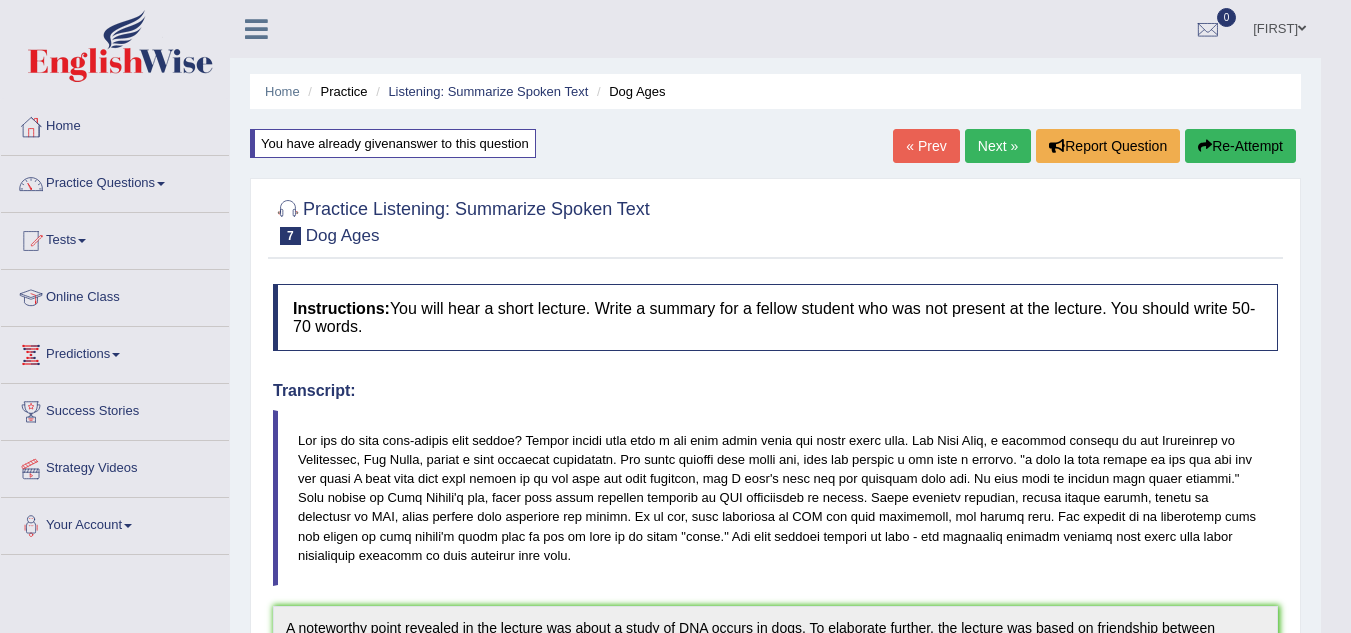 click on "Next »" at bounding box center [998, 146] 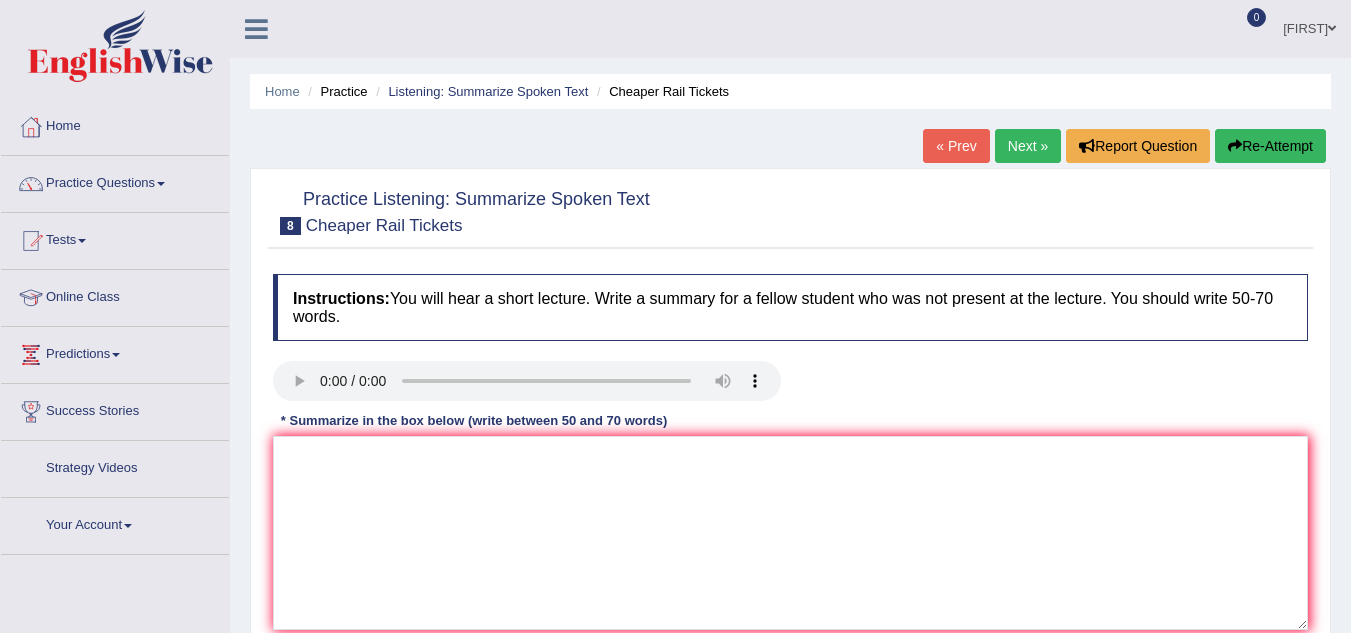 scroll, scrollTop: 0, scrollLeft: 0, axis: both 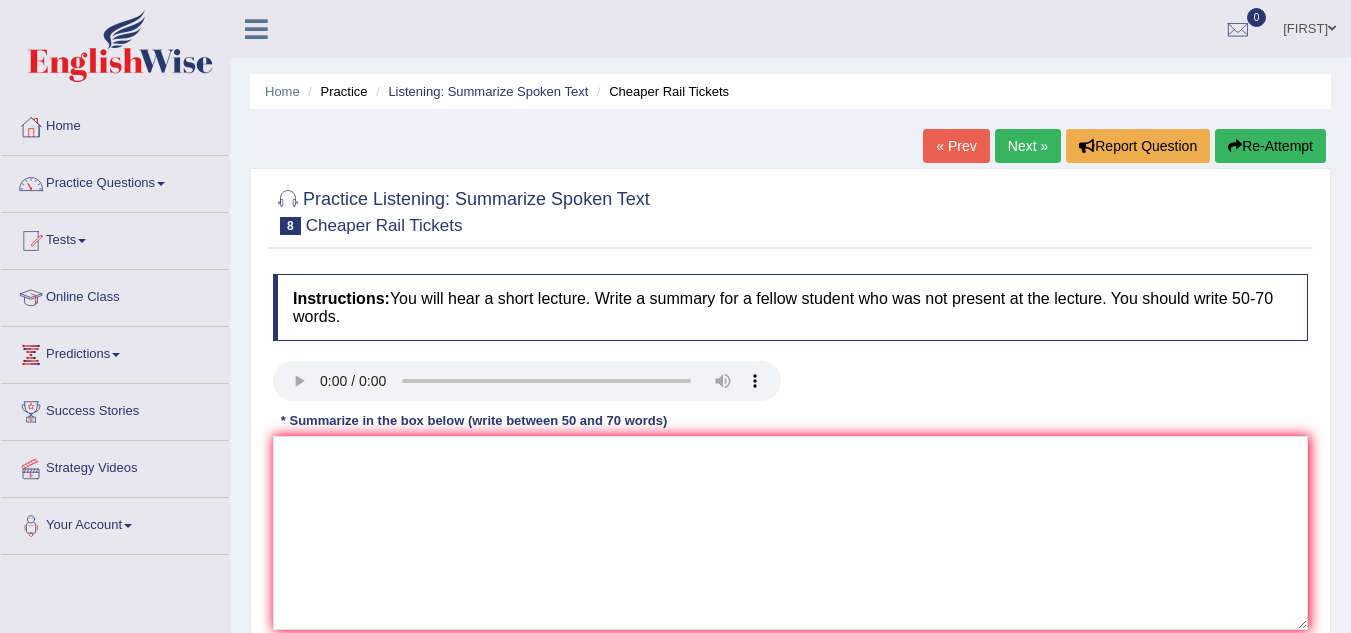 click on "Next »" at bounding box center [1028, 146] 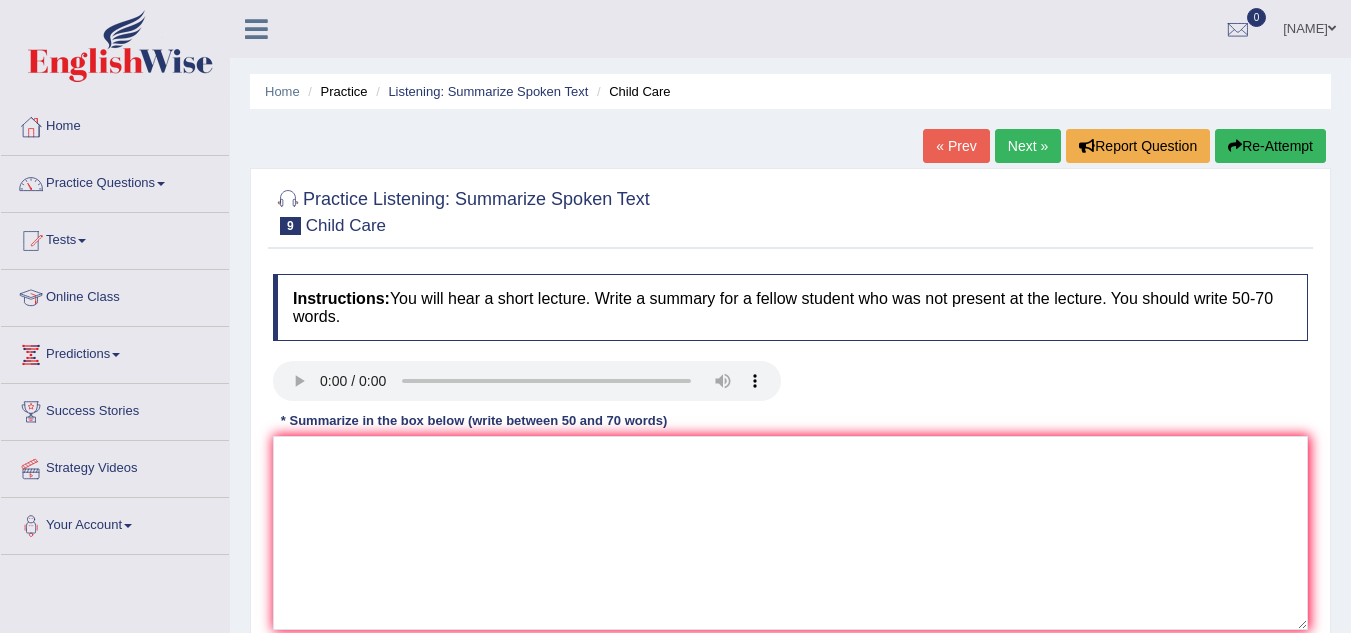 scroll, scrollTop: 0, scrollLeft: 0, axis: both 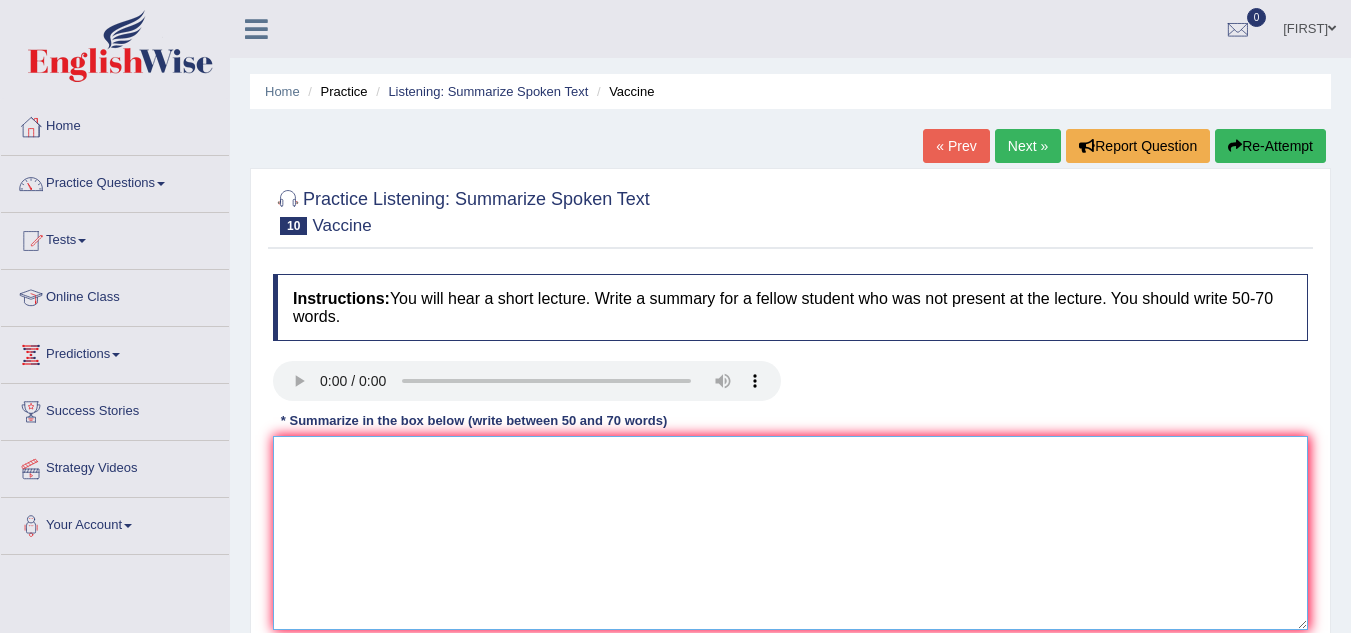 click at bounding box center (790, 533) 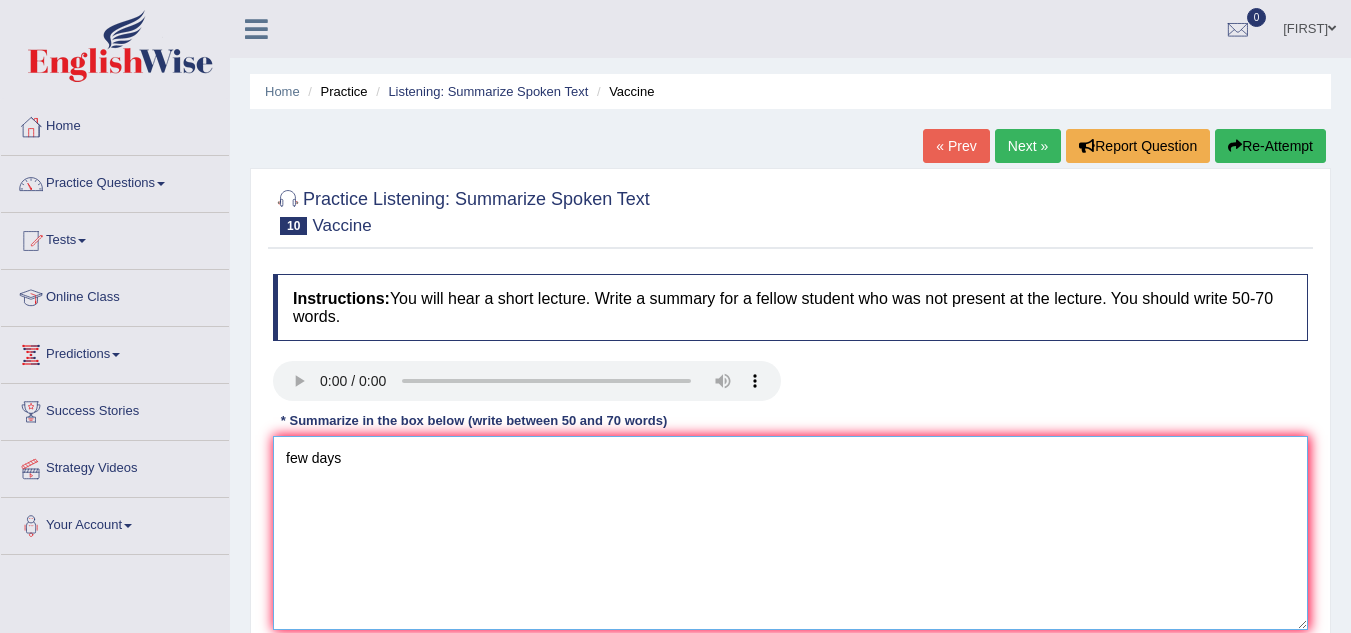 type on "few days" 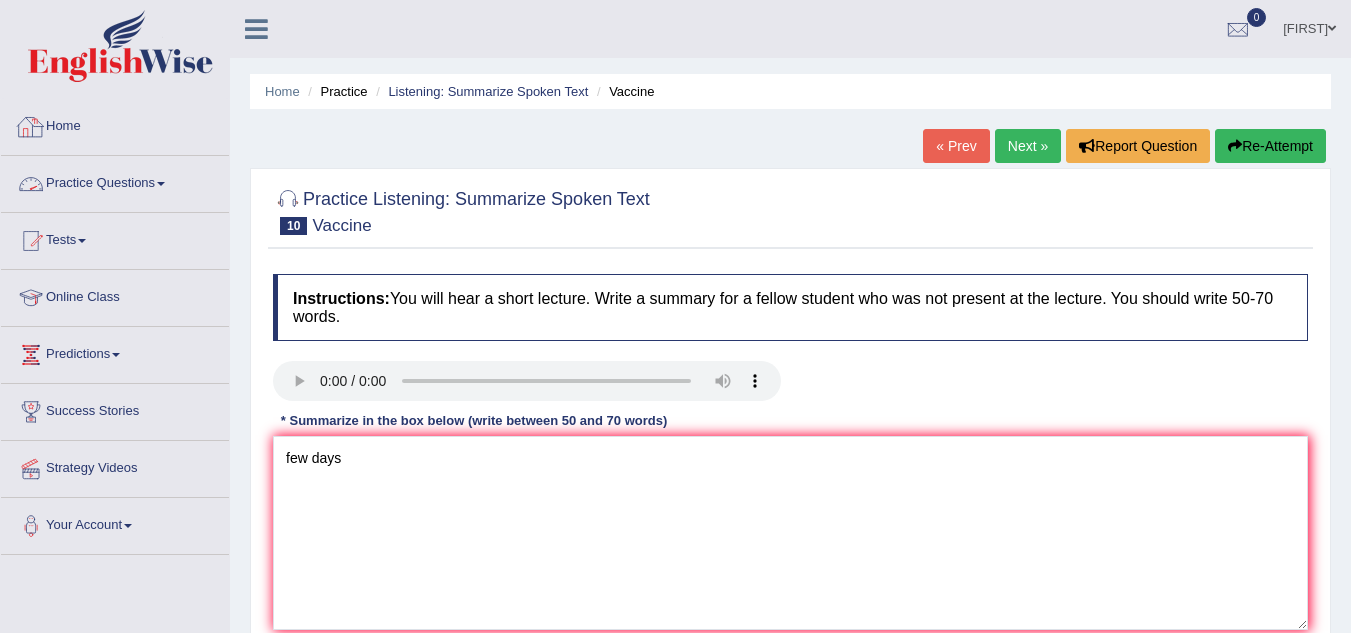 click on "Practice Questions" at bounding box center (115, 181) 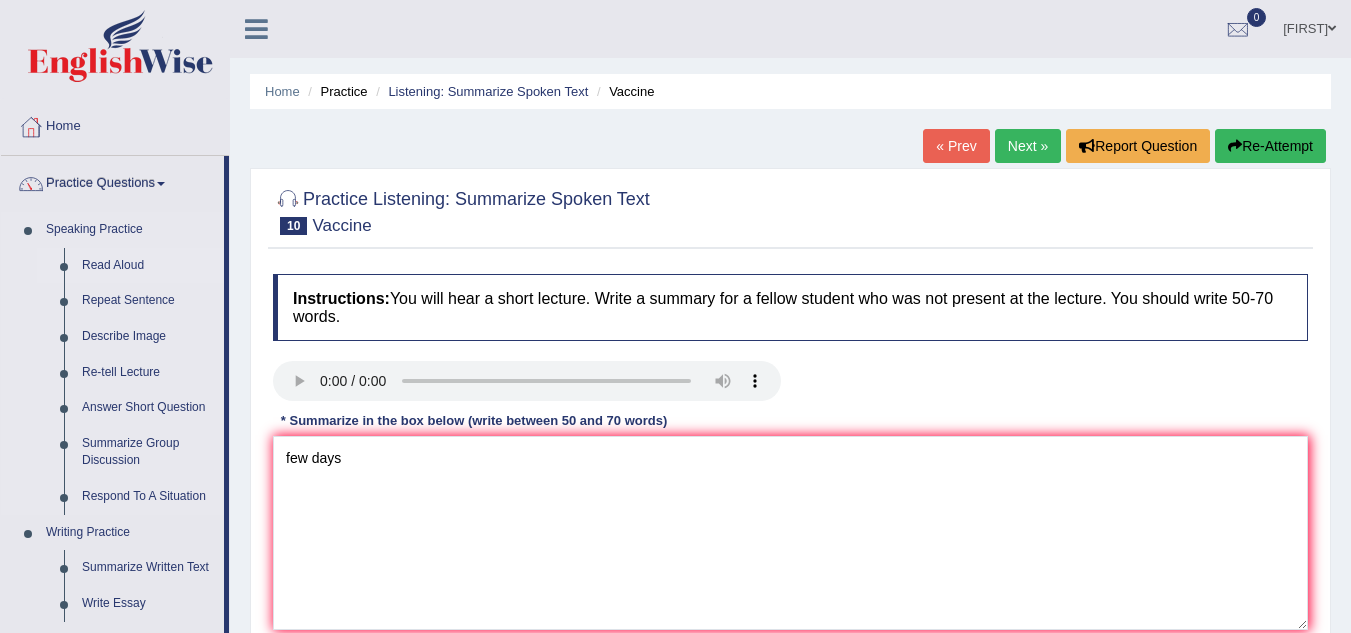 scroll, scrollTop: 991, scrollLeft: 0, axis: vertical 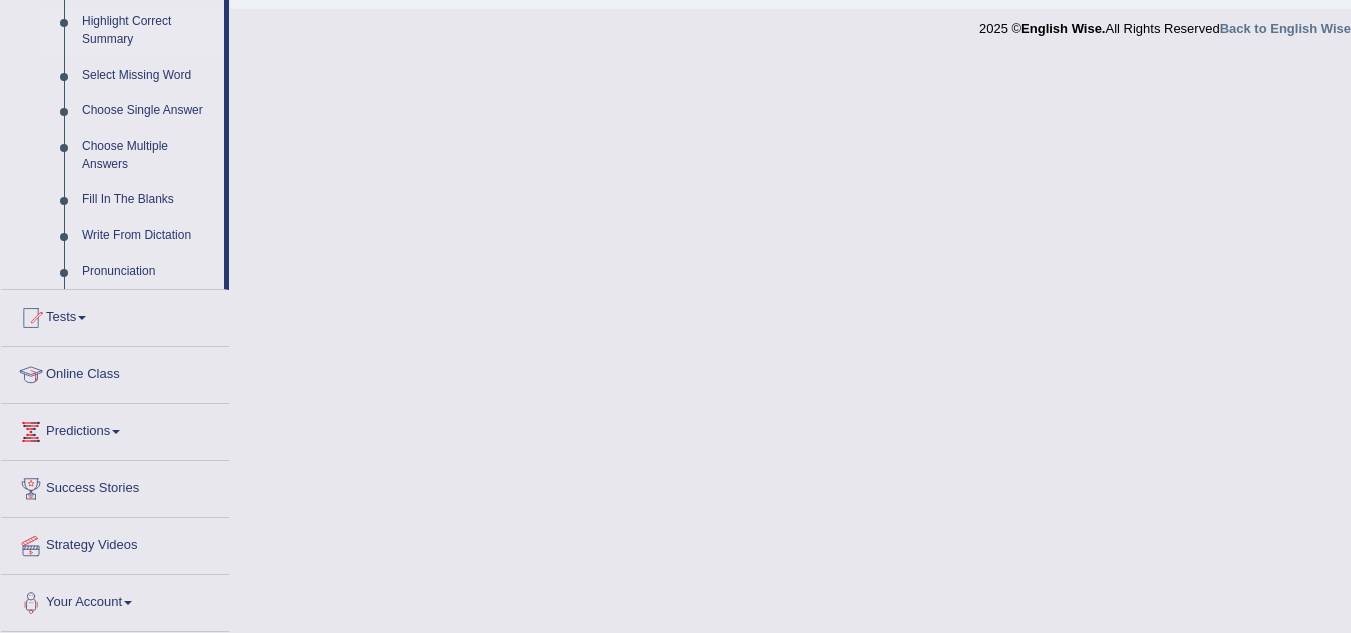 click on "Highlight Correct Summary" at bounding box center [148, 30] 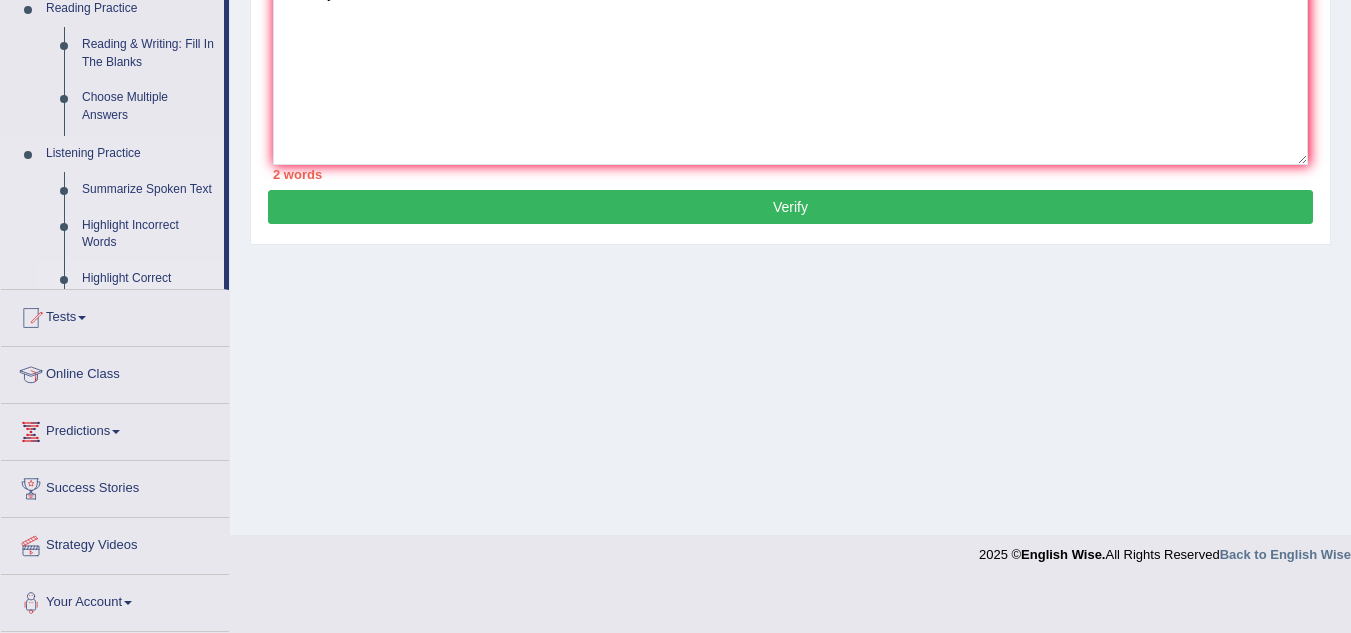scroll, scrollTop: 417, scrollLeft: 0, axis: vertical 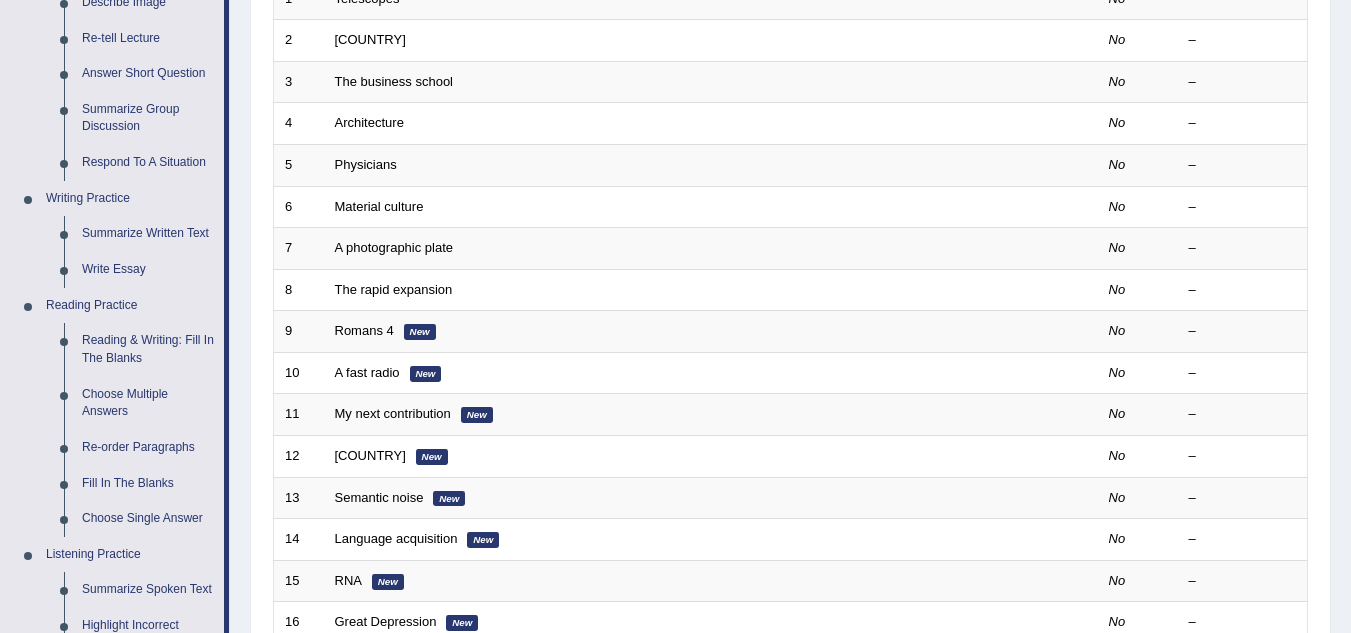 drag, startPoint x: 1348, startPoint y: 326, endPoint x: 1348, endPoint y: 421, distance: 95 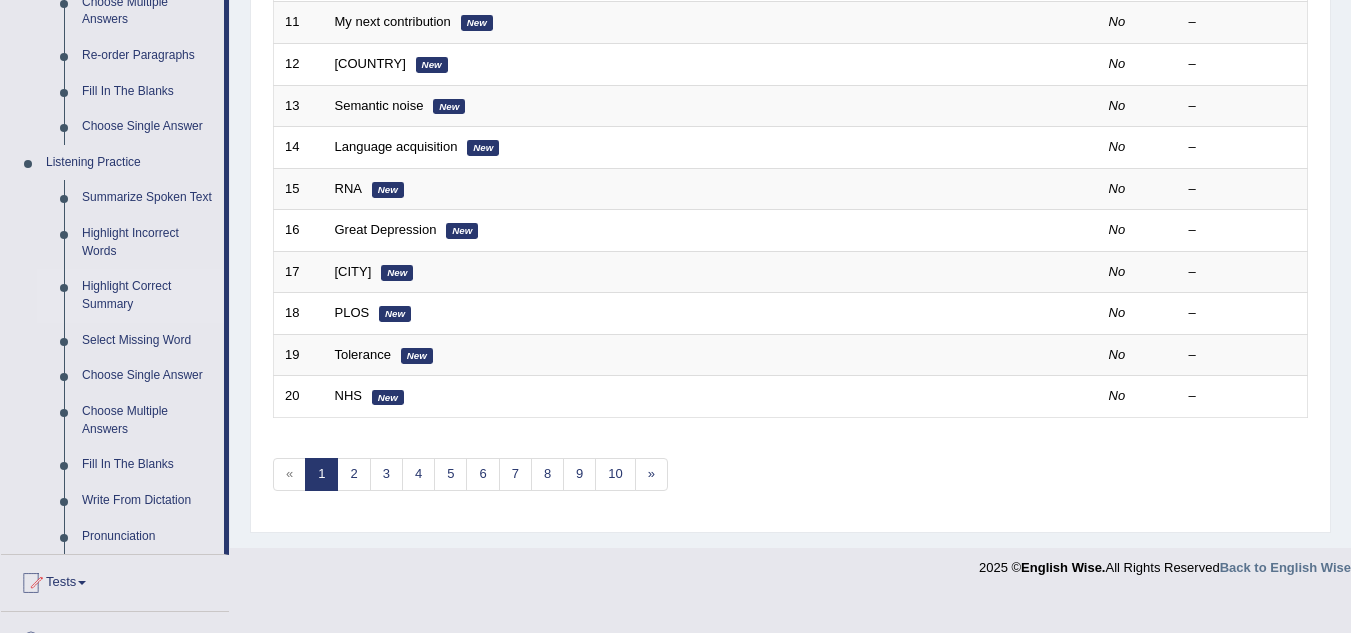 scroll, scrollTop: 734, scrollLeft: 0, axis: vertical 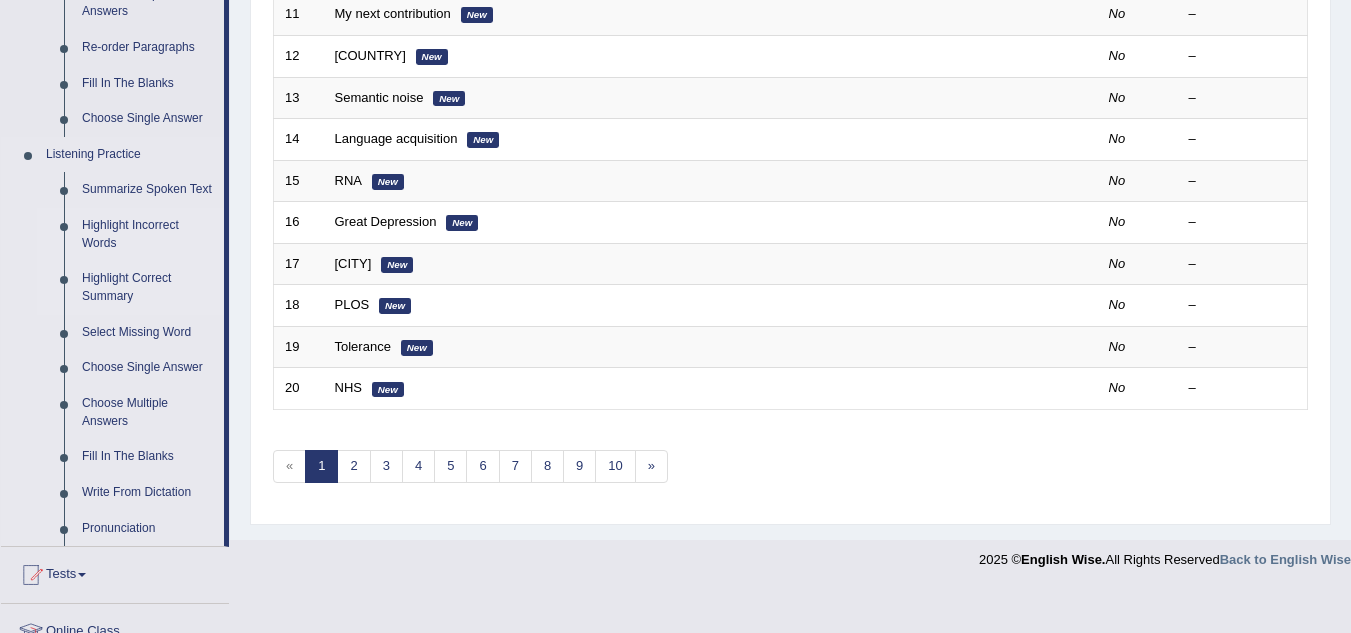 click on "Highlight Incorrect Words" at bounding box center (148, 234) 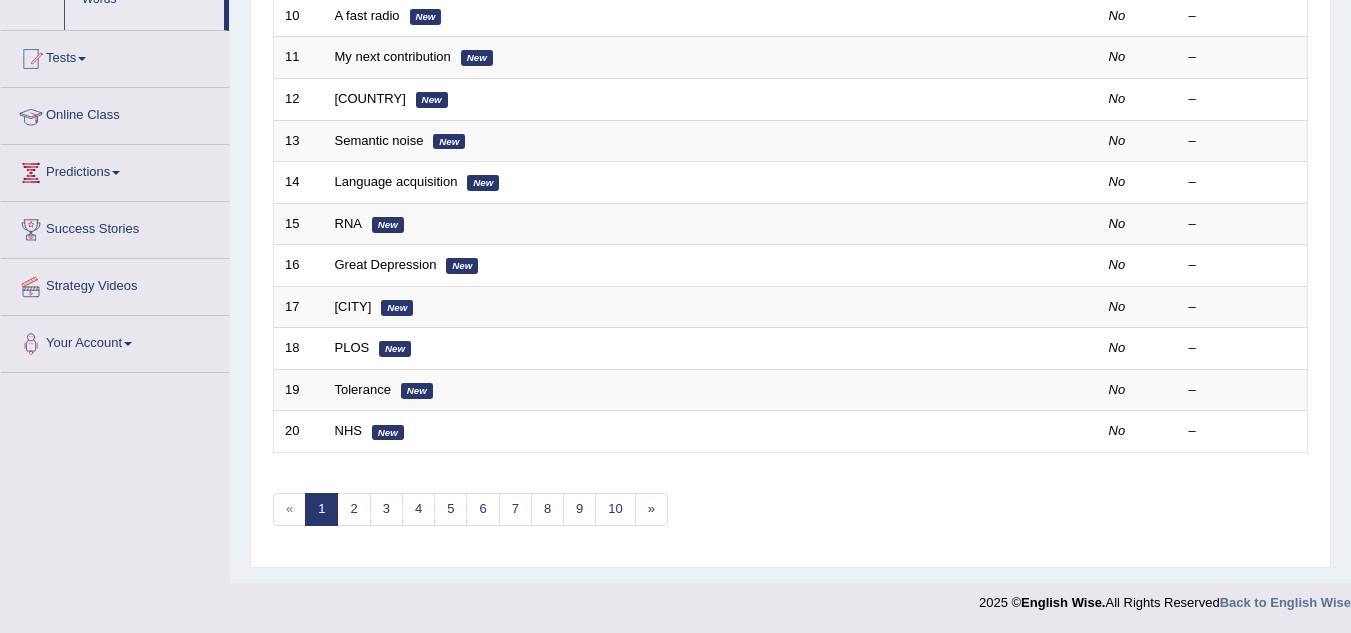 scroll, scrollTop: 568, scrollLeft: 0, axis: vertical 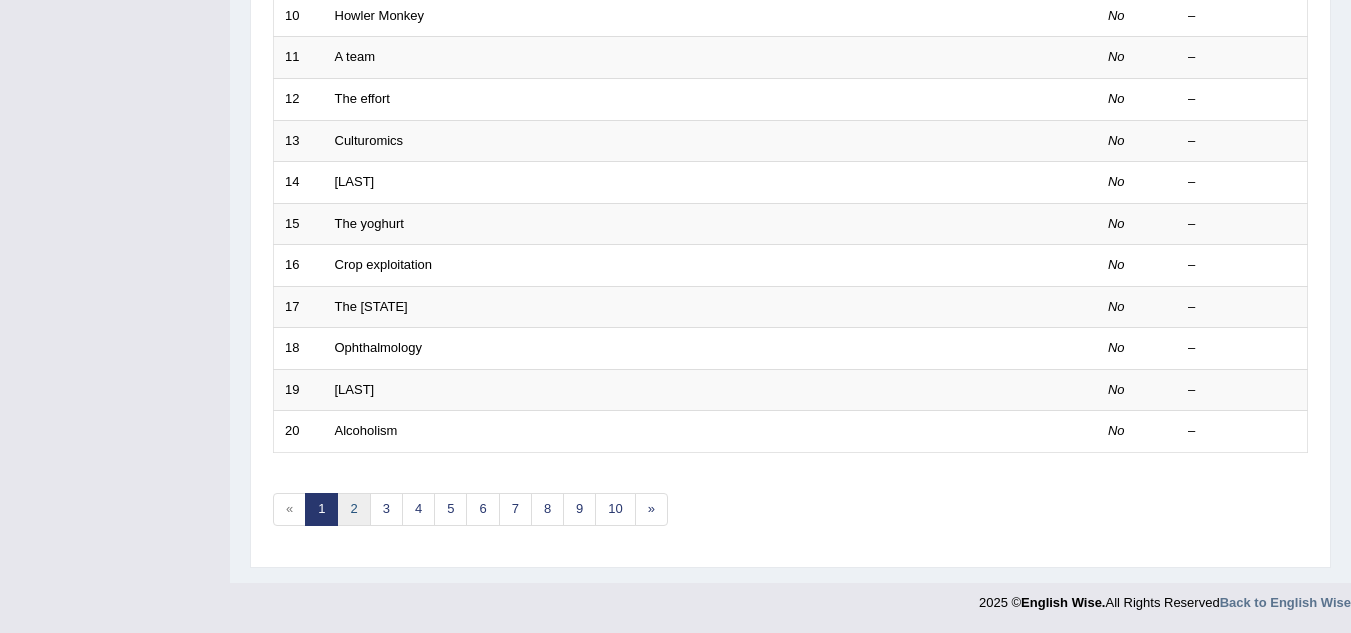 click on "2" at bounding box center [353, 509] 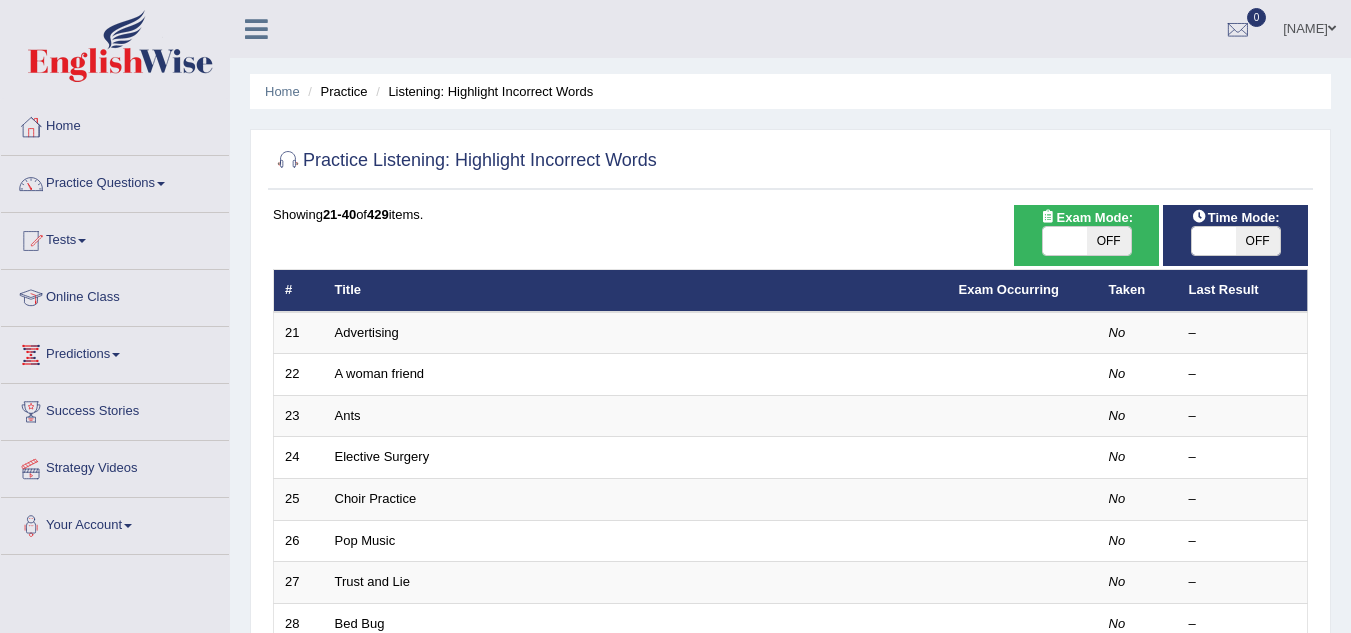scroll, scrollTop: 0, scrollLeft: 0, axis: both 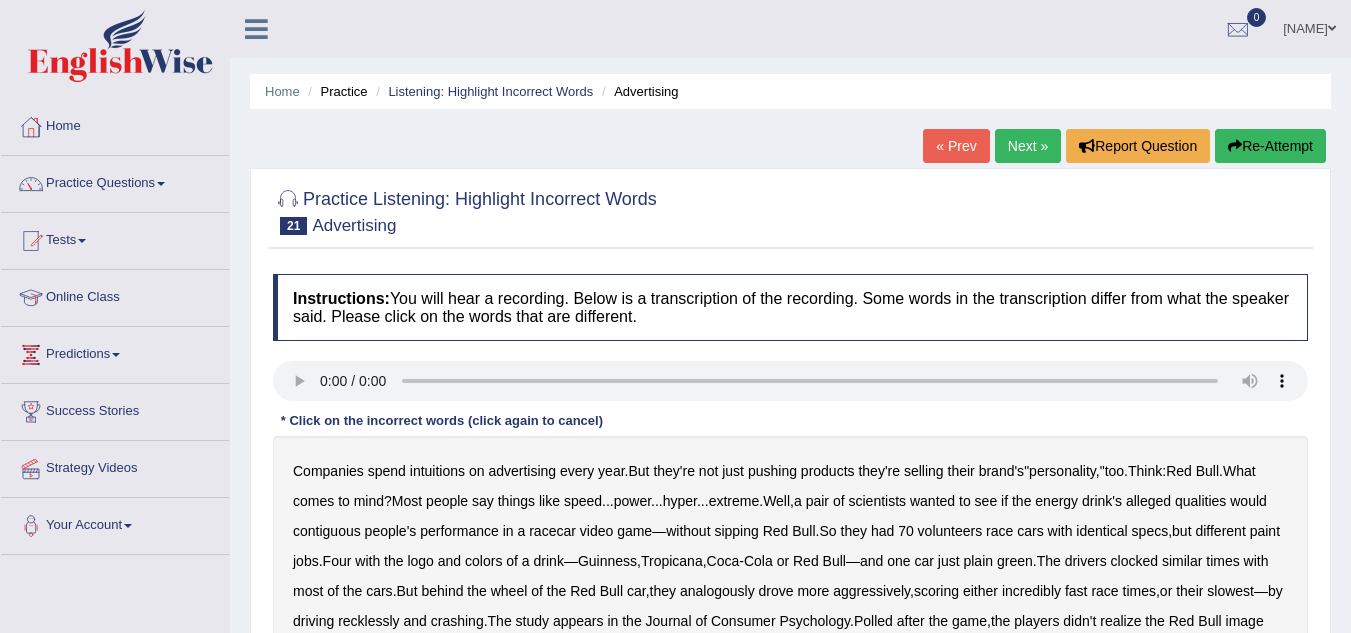 click on "intuitions" at bounding box center [437, 471] 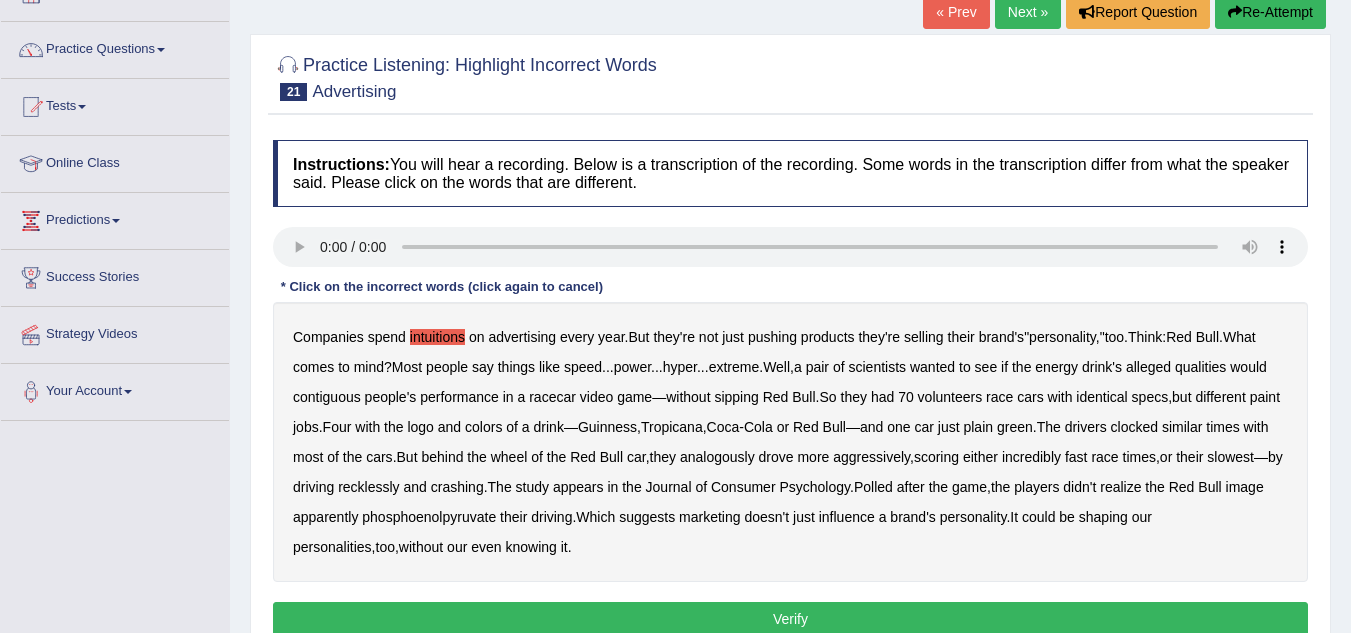 scroll, scrollTop: 137, scrollLeft: 0, axis: vertical 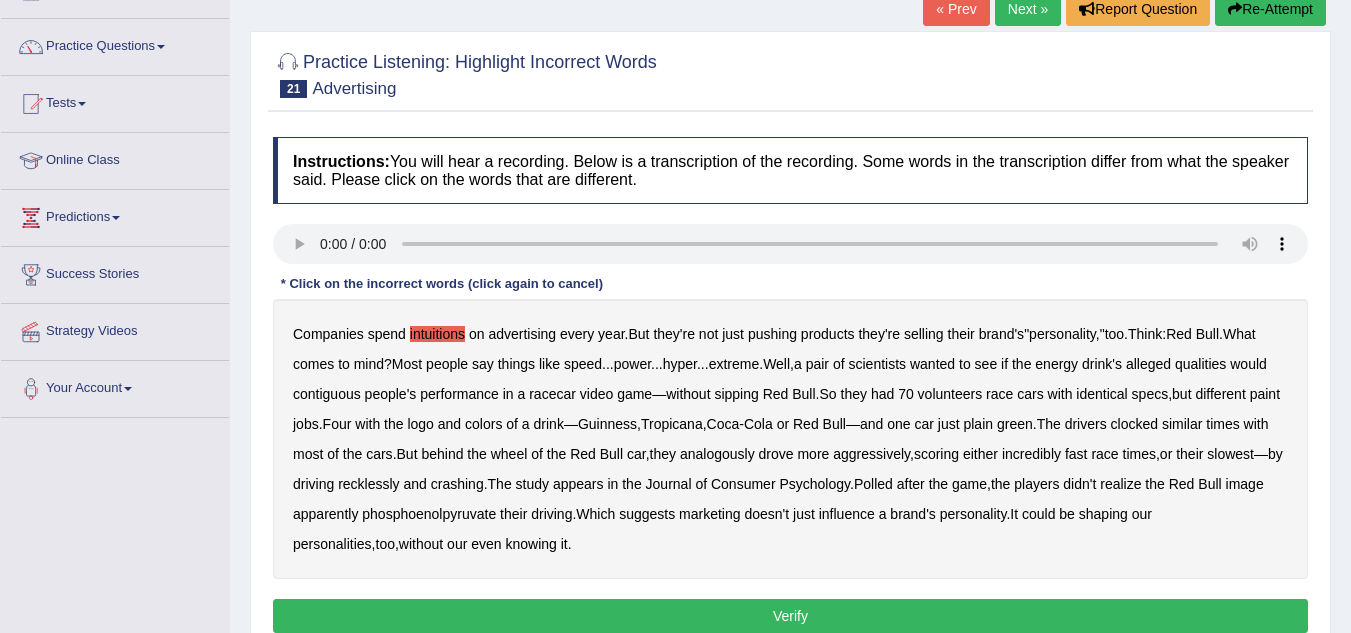 click on "contiguous" at bounding box center [327, 394] 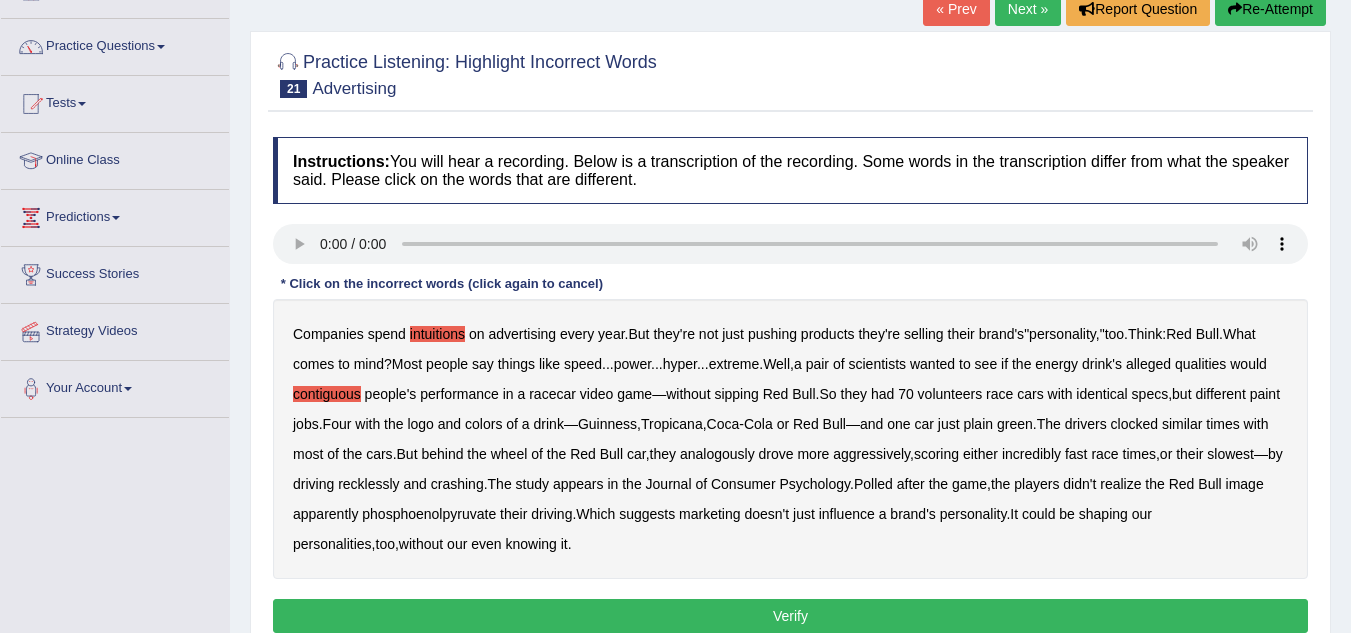 click on "analogously" at bounding box center (717, 454) 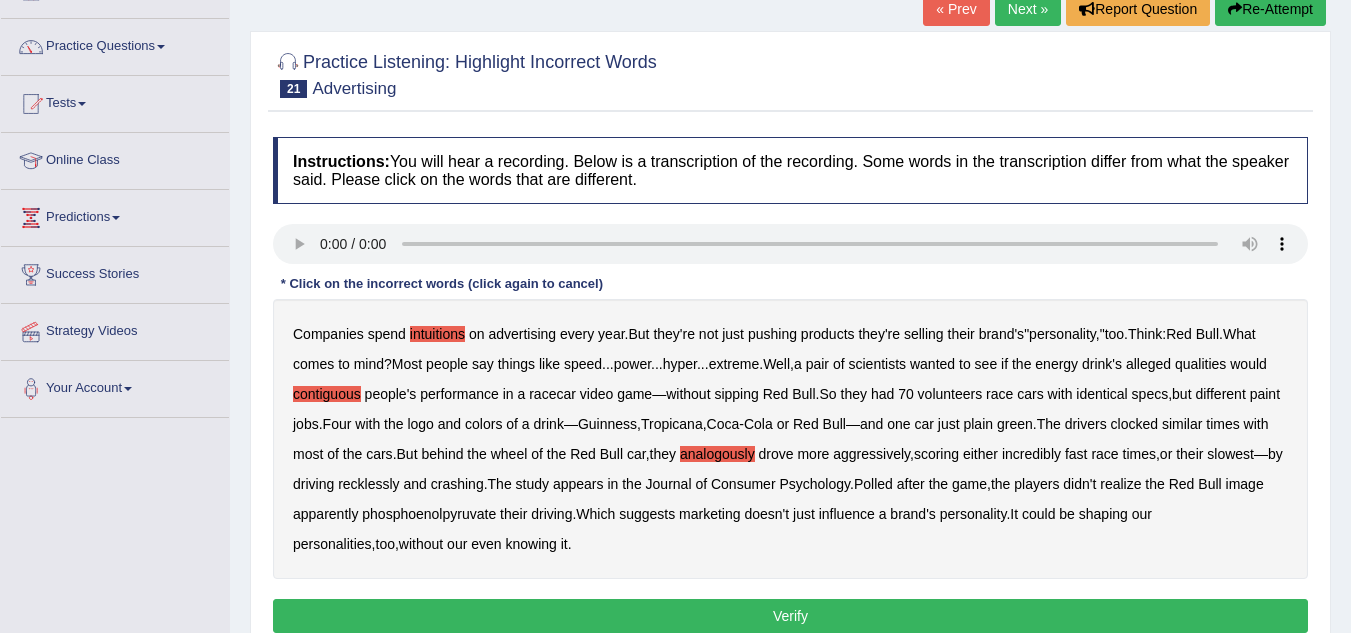 click on "phosphoenolpyruvate" at bounding box center (429, 514) 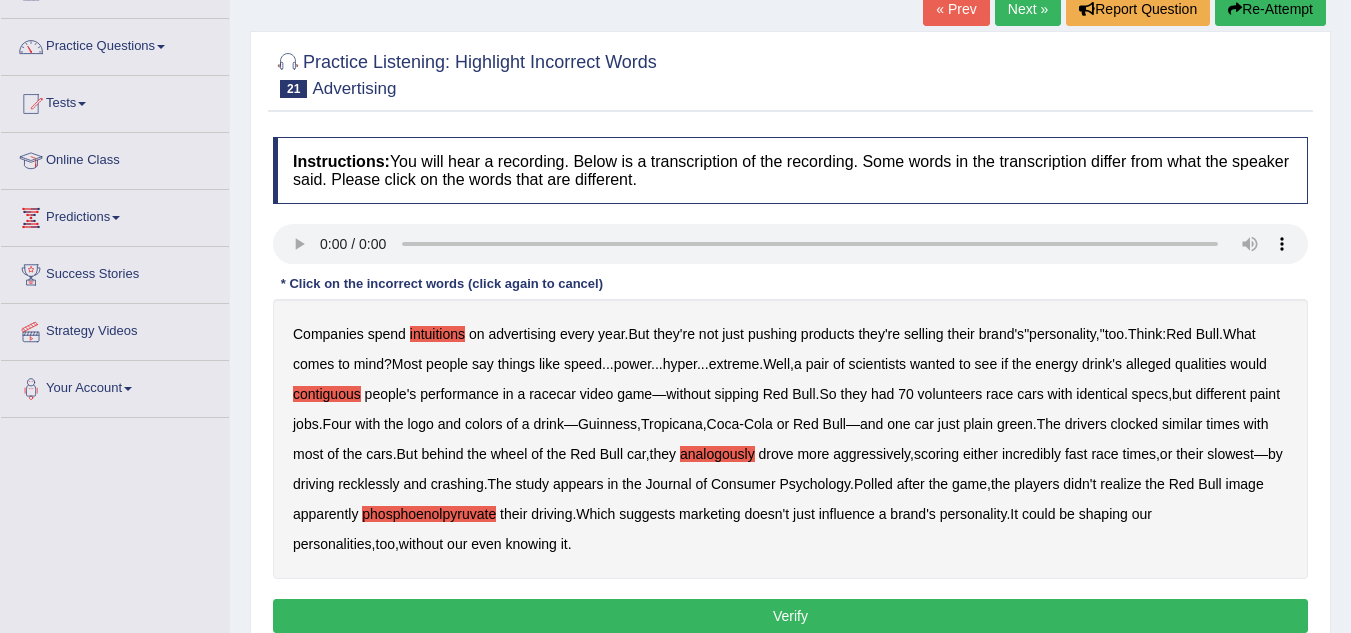 click on "Verify" at bounding box center [790, 616] 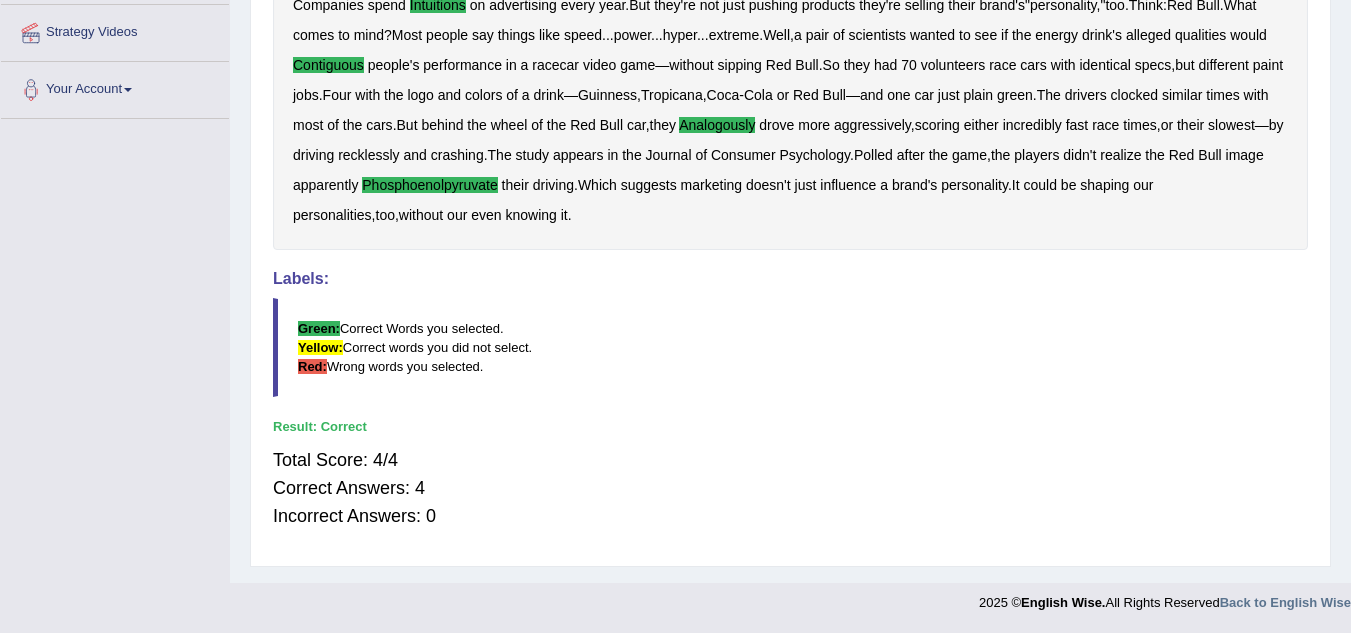 scroll, scrollTop: 0, scrollLeft: 0, axis: both 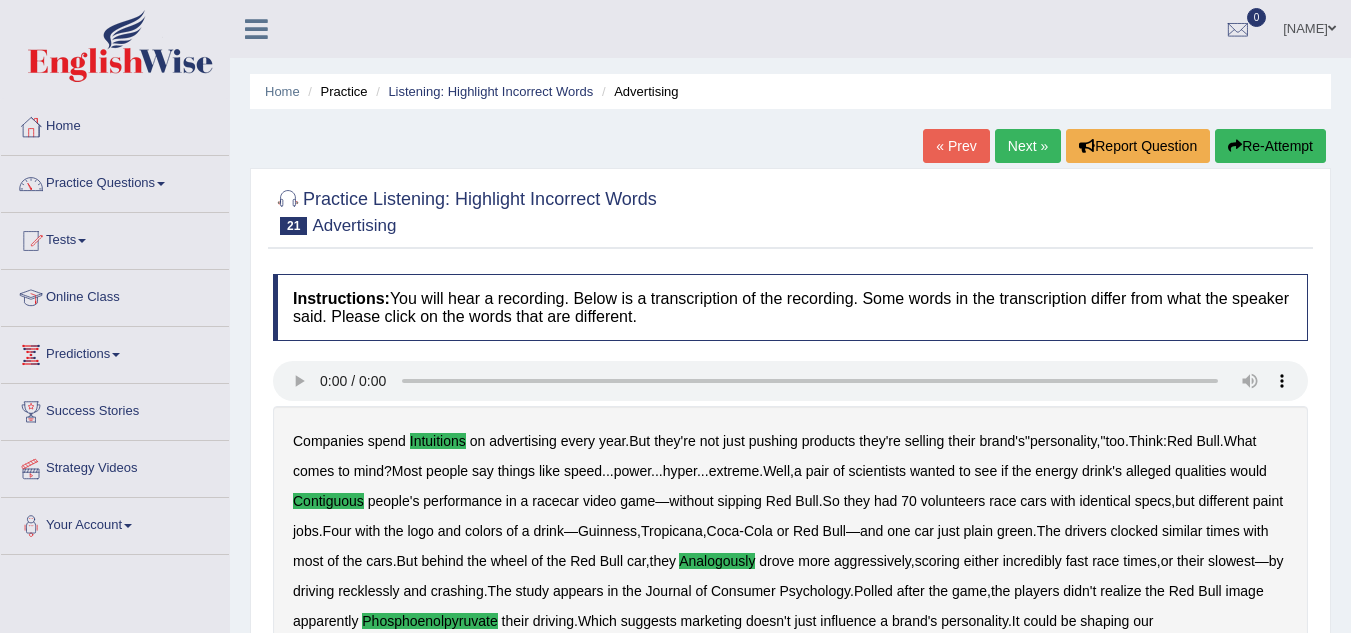 click on "Next »" at bounding box center (1028, 146) 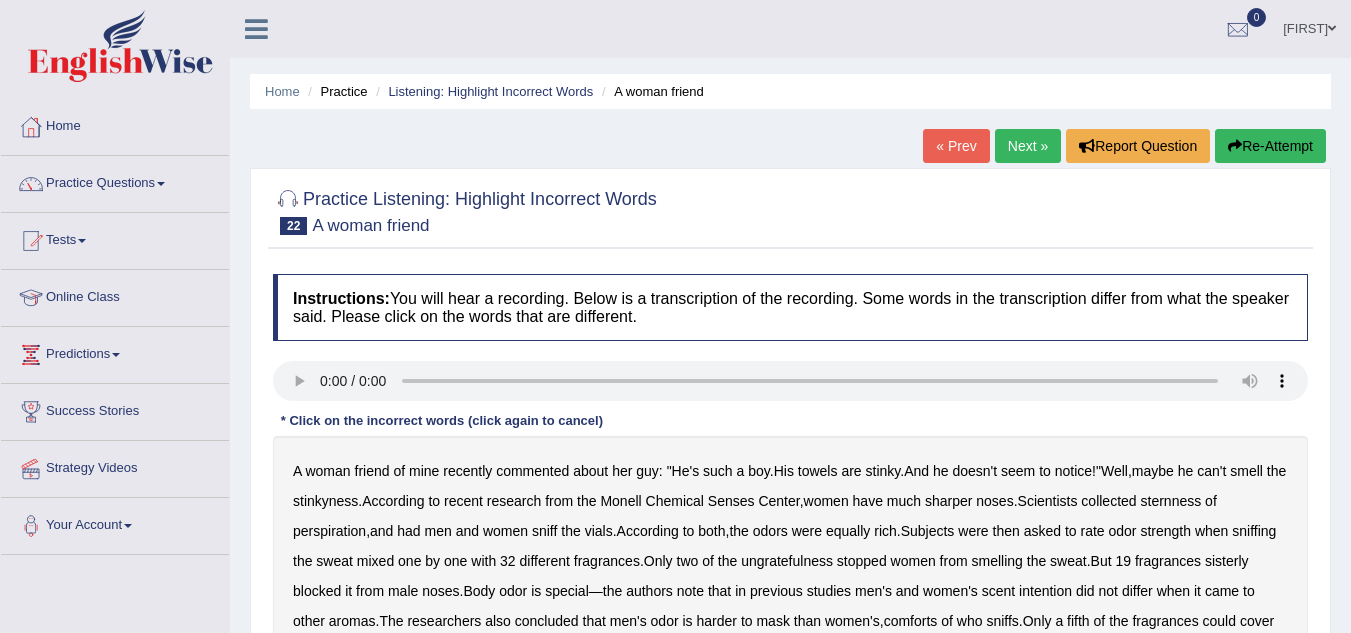 scroll, scrollTop: 0, scrollLeft: 0, axis: both 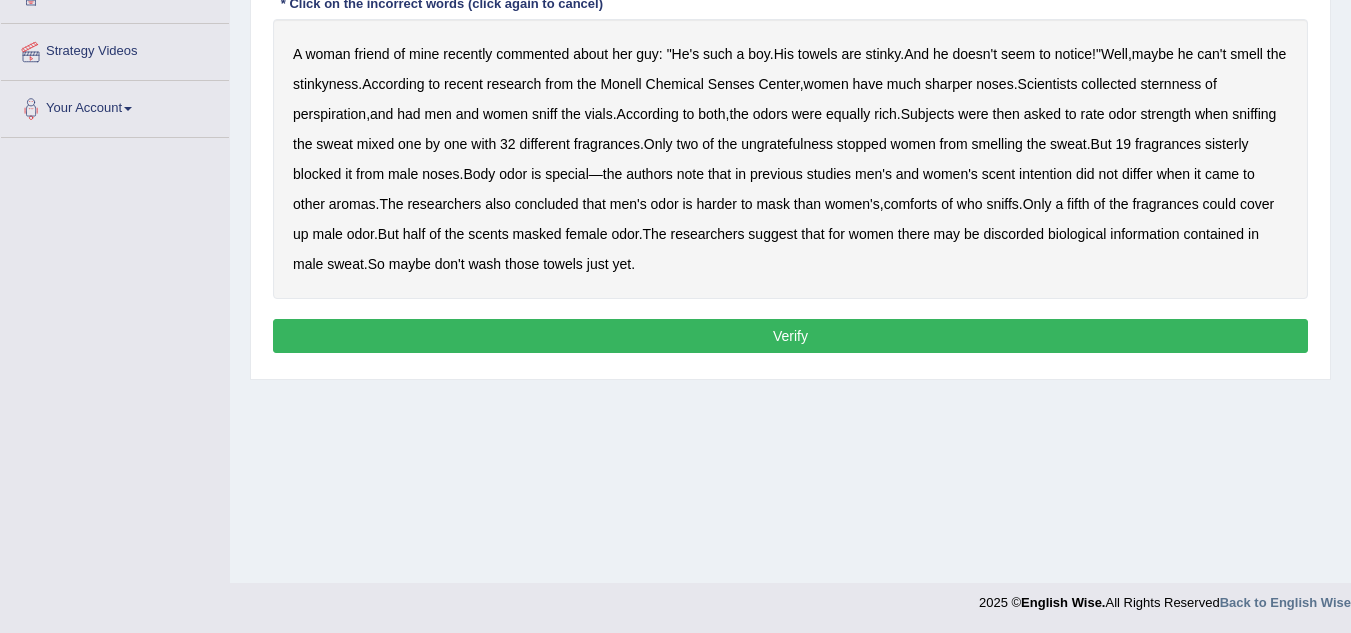 click on "commented" at bounding box center [532, 54] 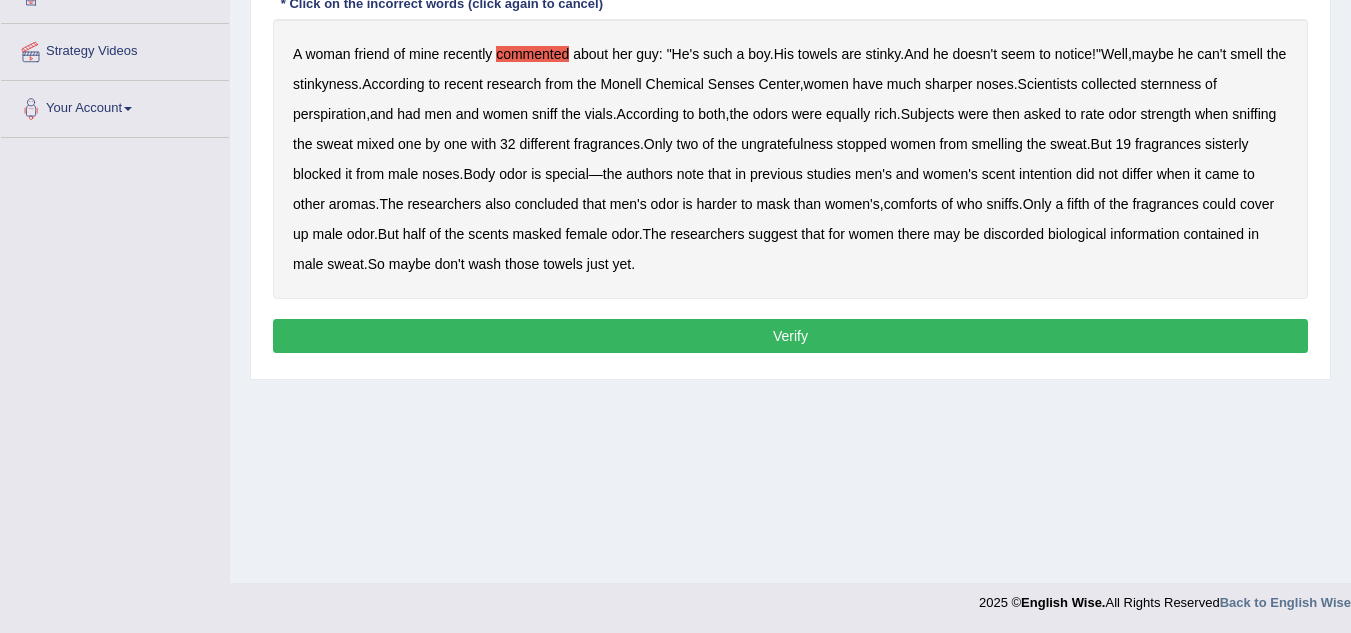 click on "sternness" at bounding box center [1171, 84] 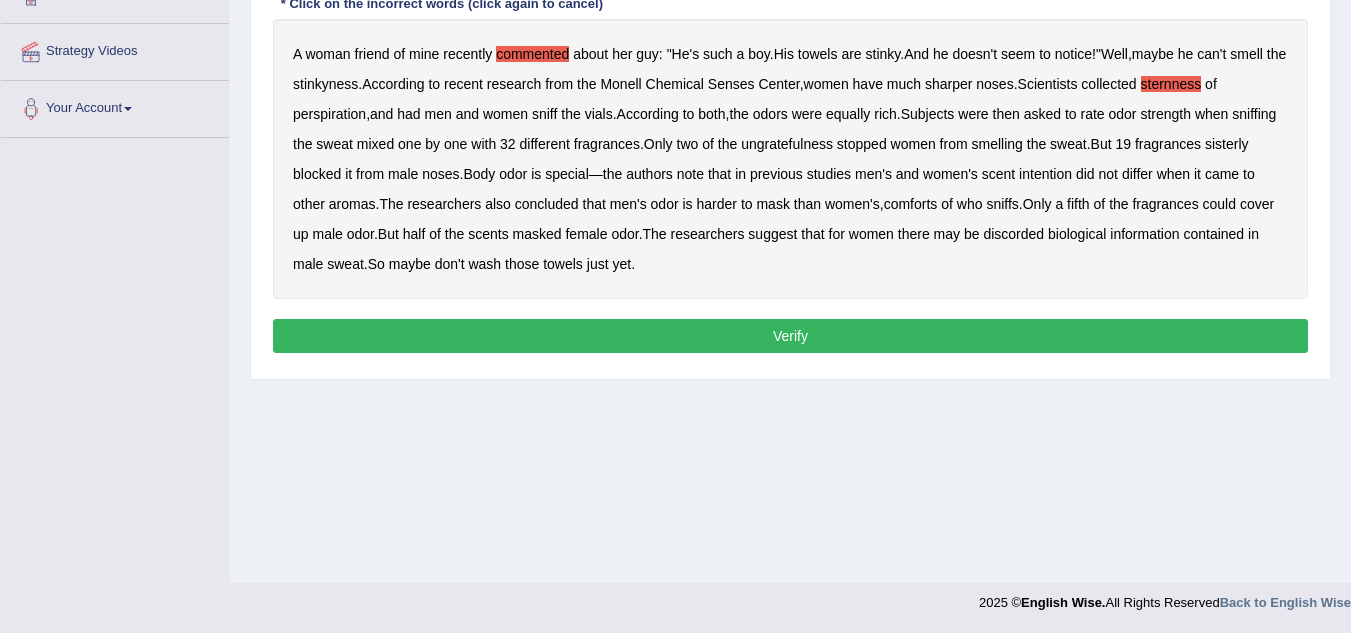 click on "ungratefulness" at bounding box center (787, 144) 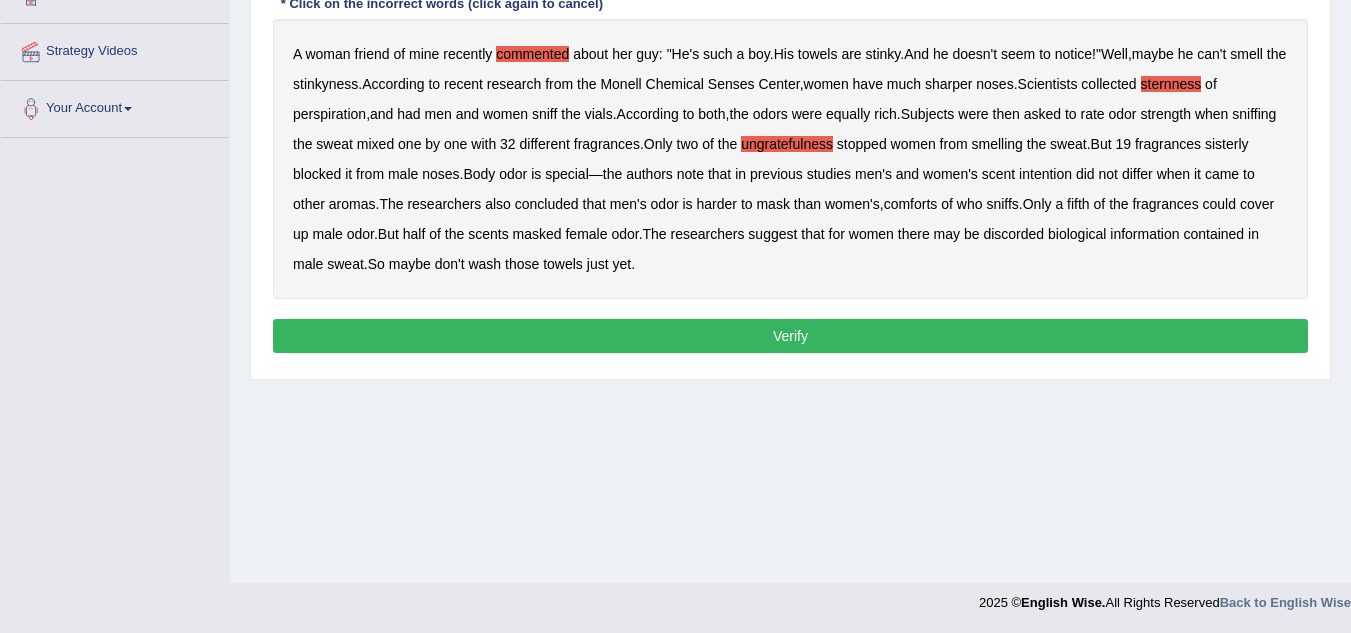 click on "sisterly" at bounding box center [1227, 144] 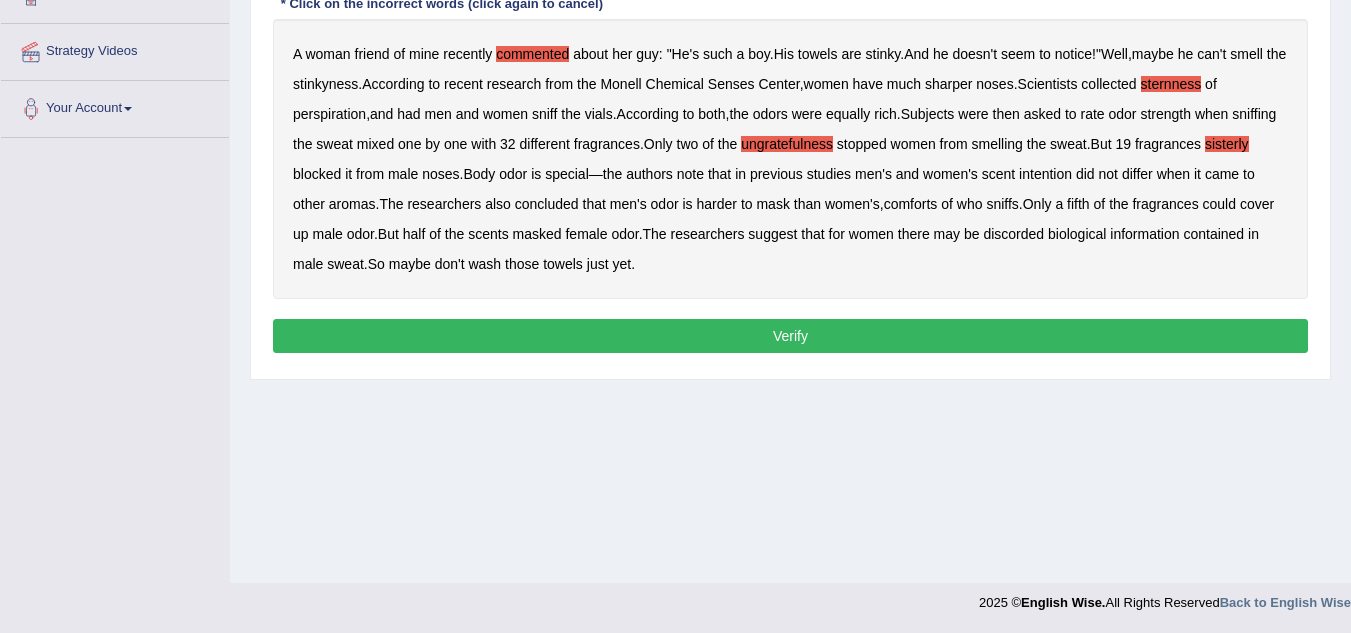 click on "comforts" at bounding box center (911, 204) 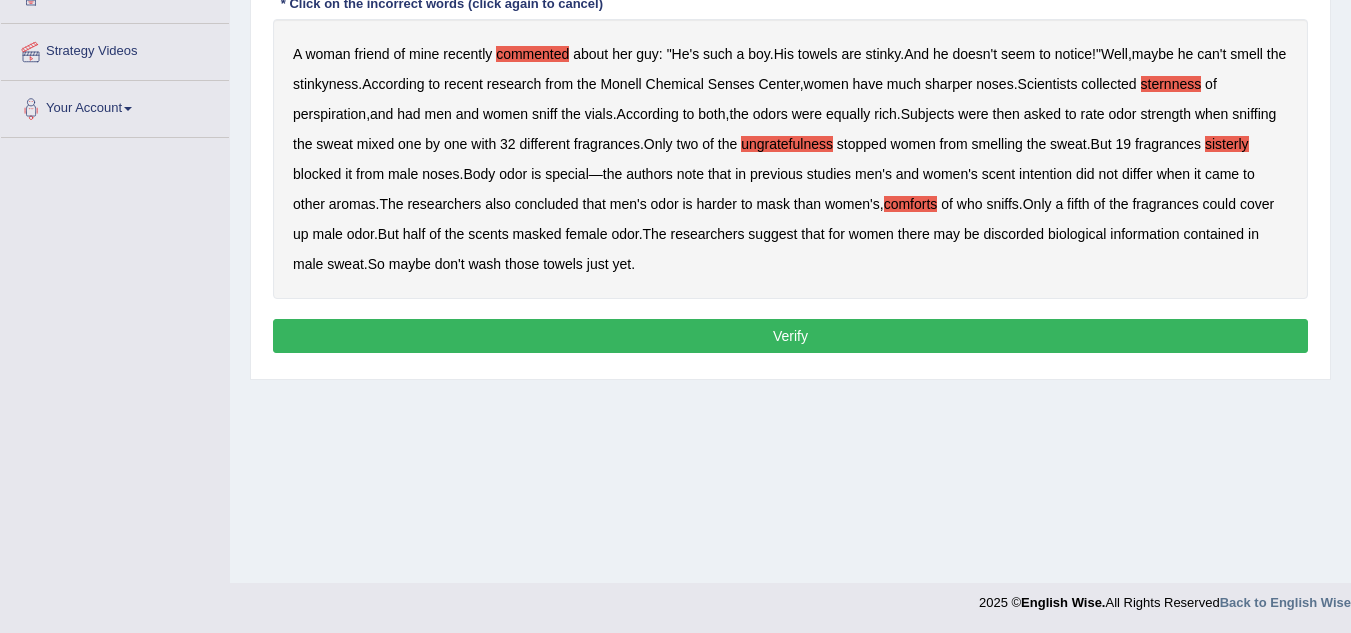 click on "discorded" at bounding box center [1013, 234] 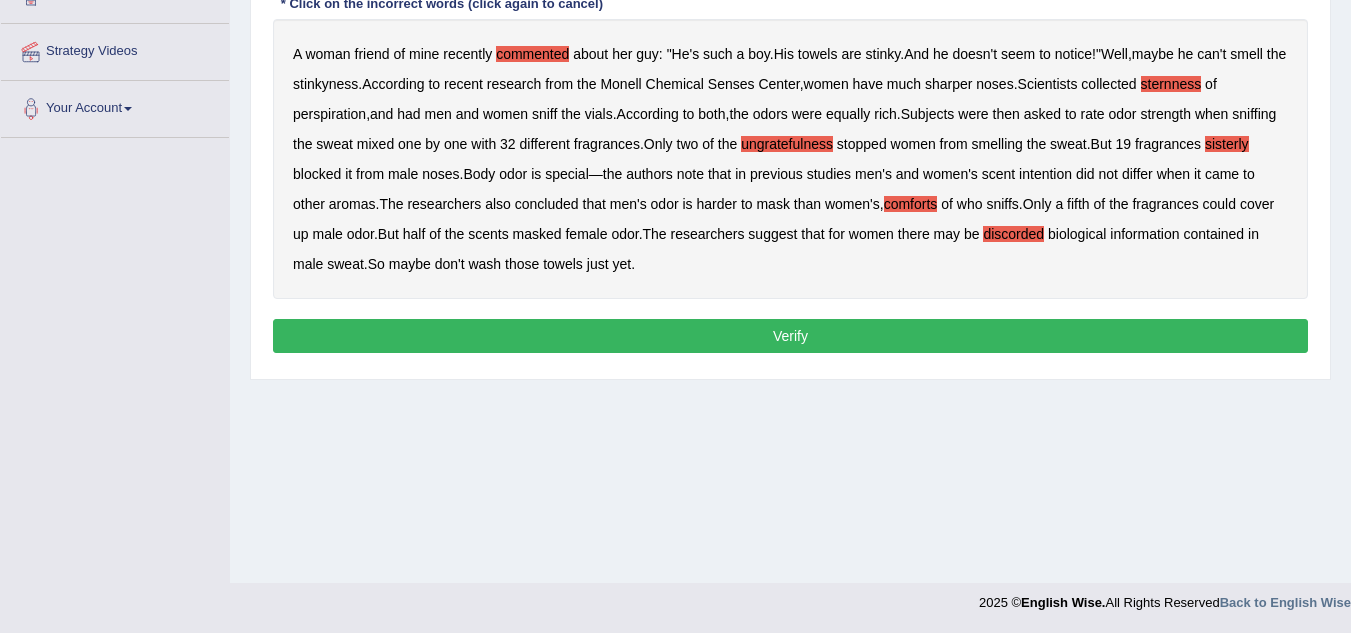 click on "Verify" at bounding box center [790, 336] 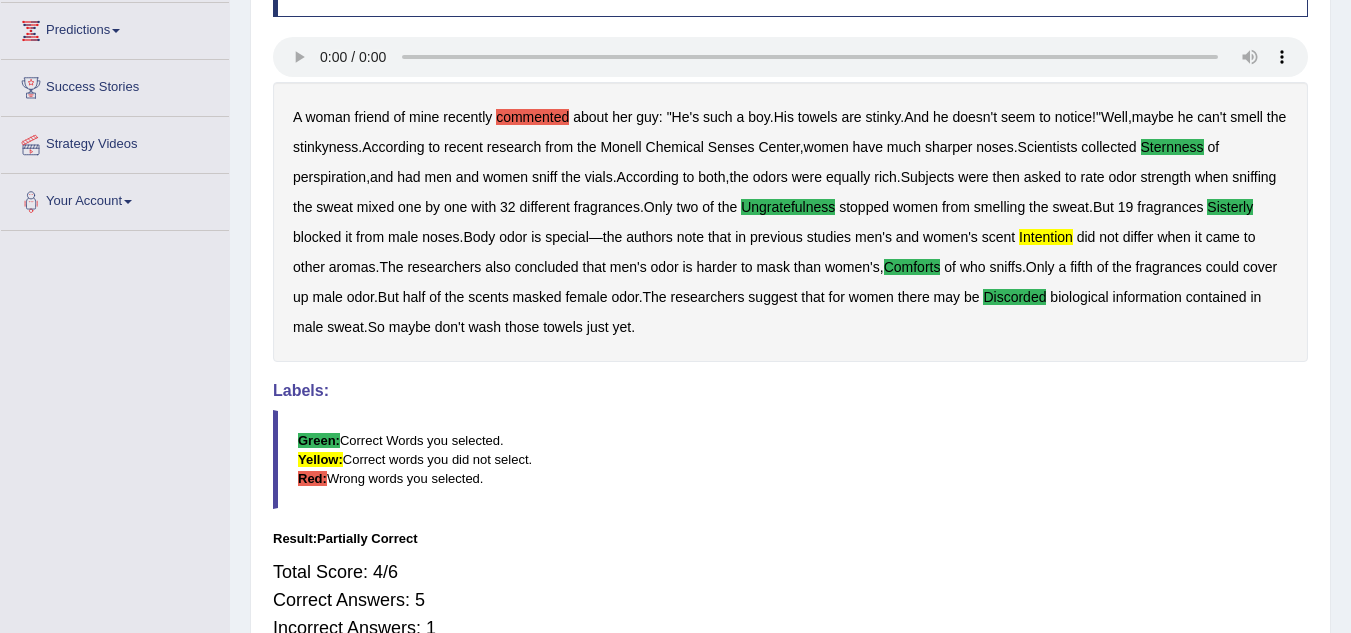 scroll, scrollTop: 309, scrollLeft: 0, axis: vertical 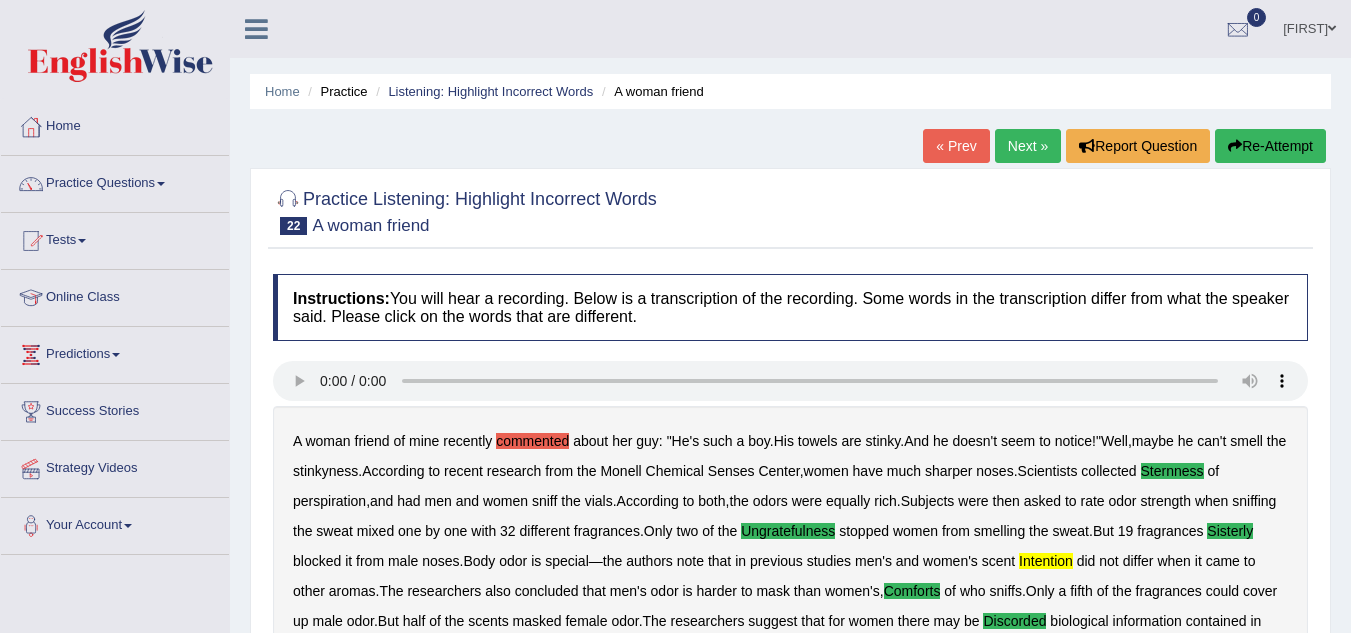 click on "Next »" at bounding box center [1028, 146] 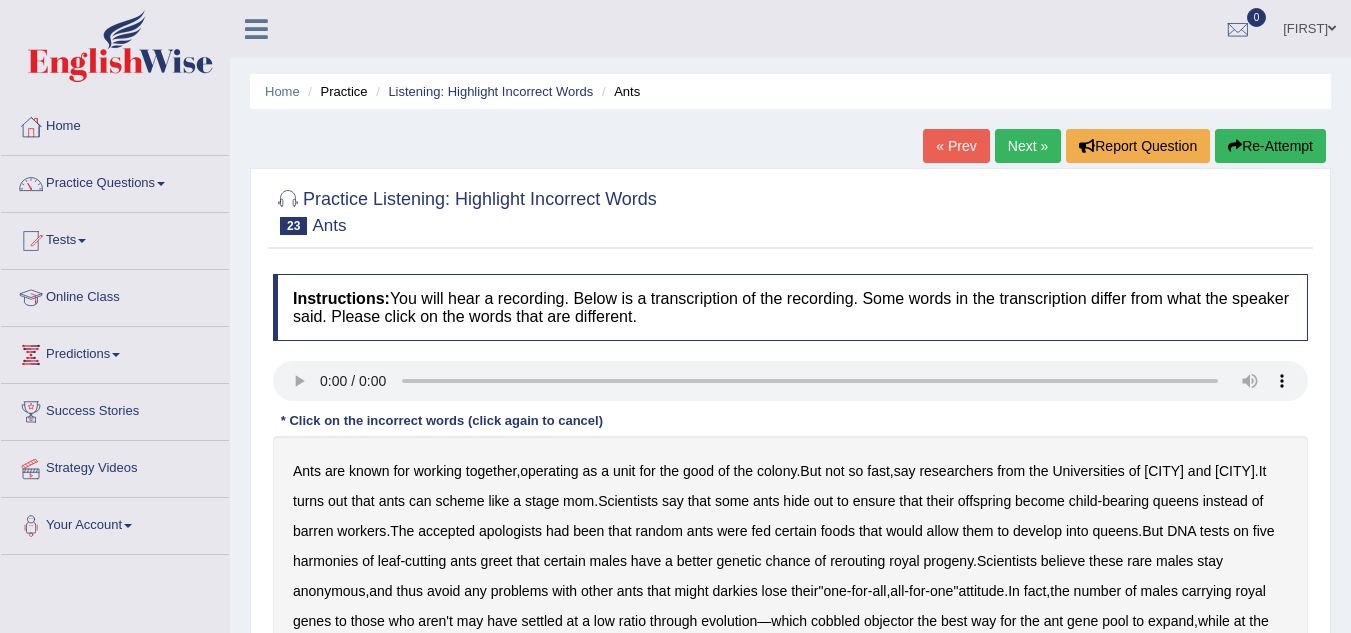scroll, scrollTop: 0, scrollLeft: 0, axis: both 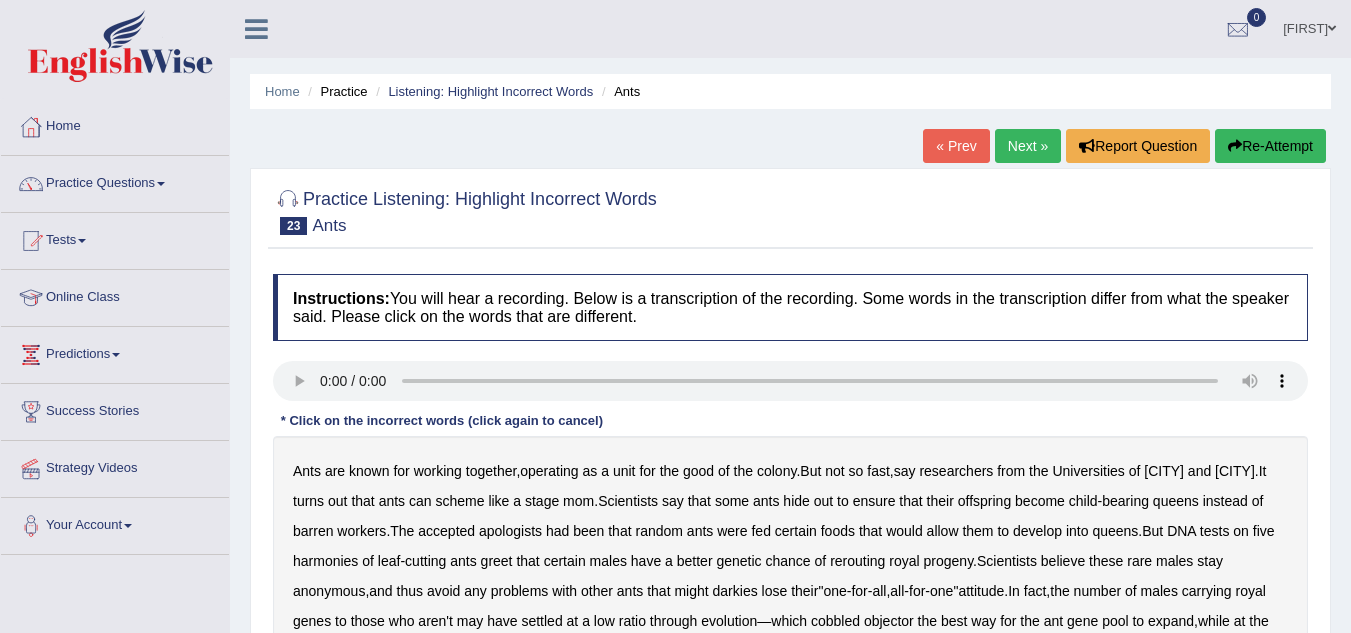click on "apologists" at bounding box center [510, 531] 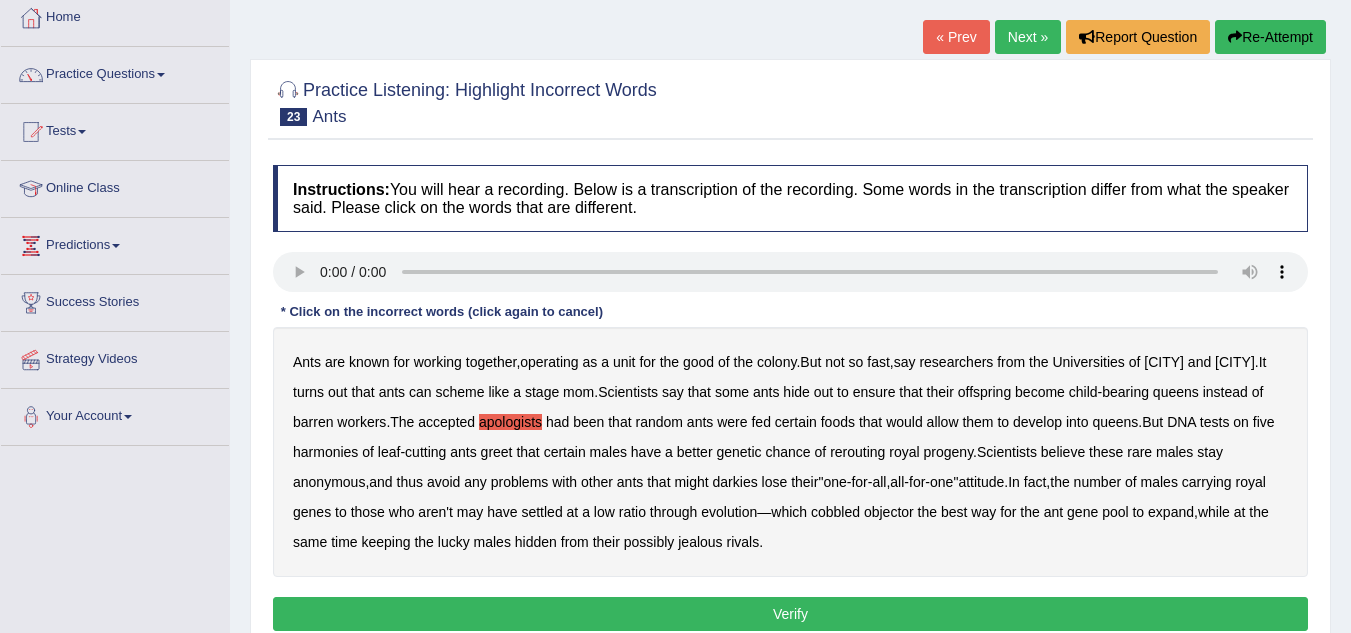 scroll, scrollTop: 111, scrollLeft: 0, axis: vertical 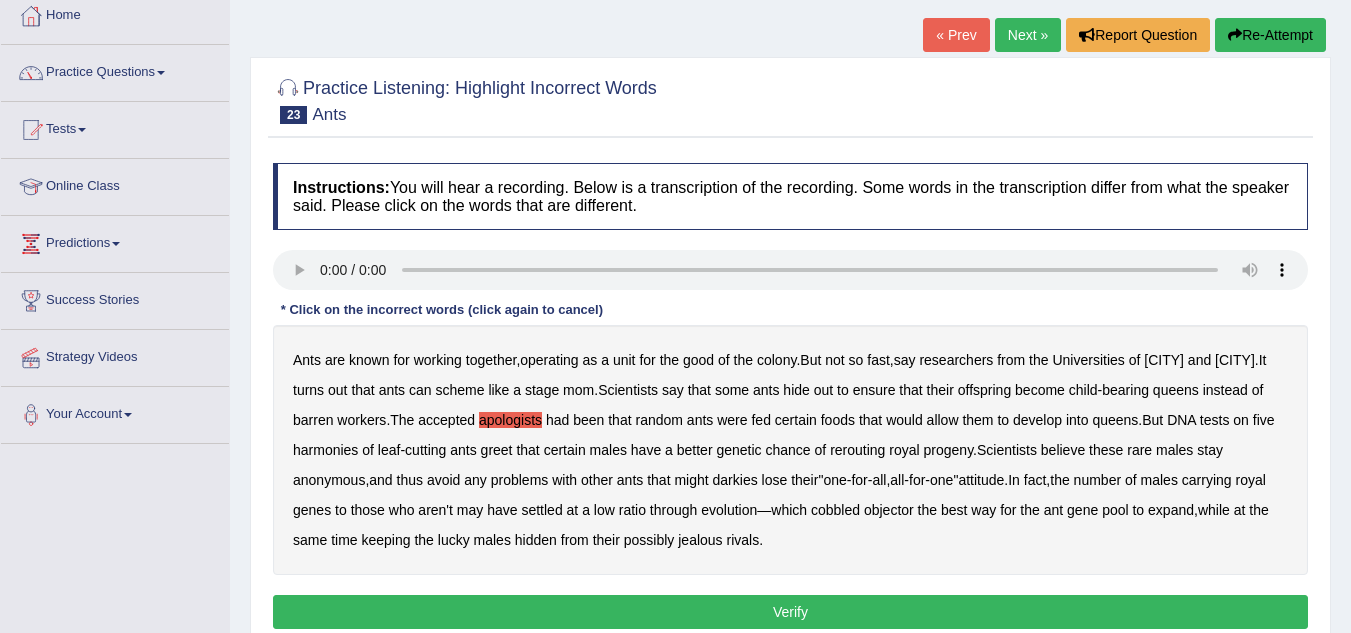 click on "harmonies" at bounding box center [325, 450] 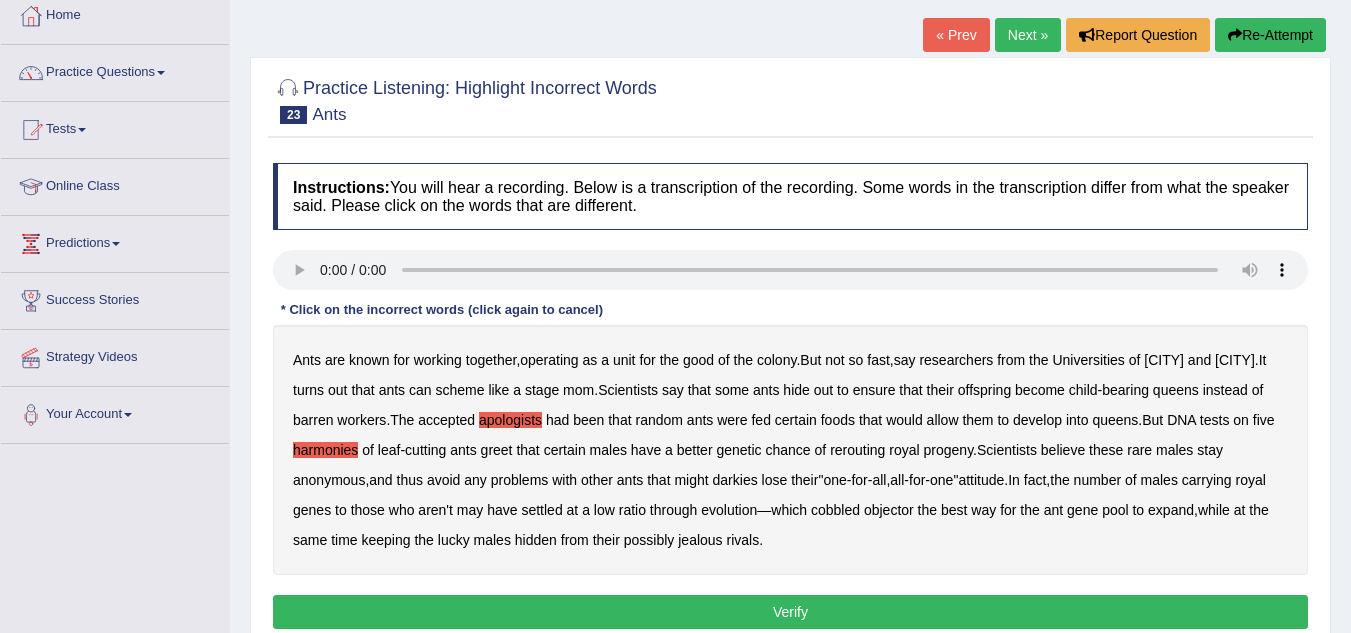 click on "rerouting" at bounding box center [857, 450] 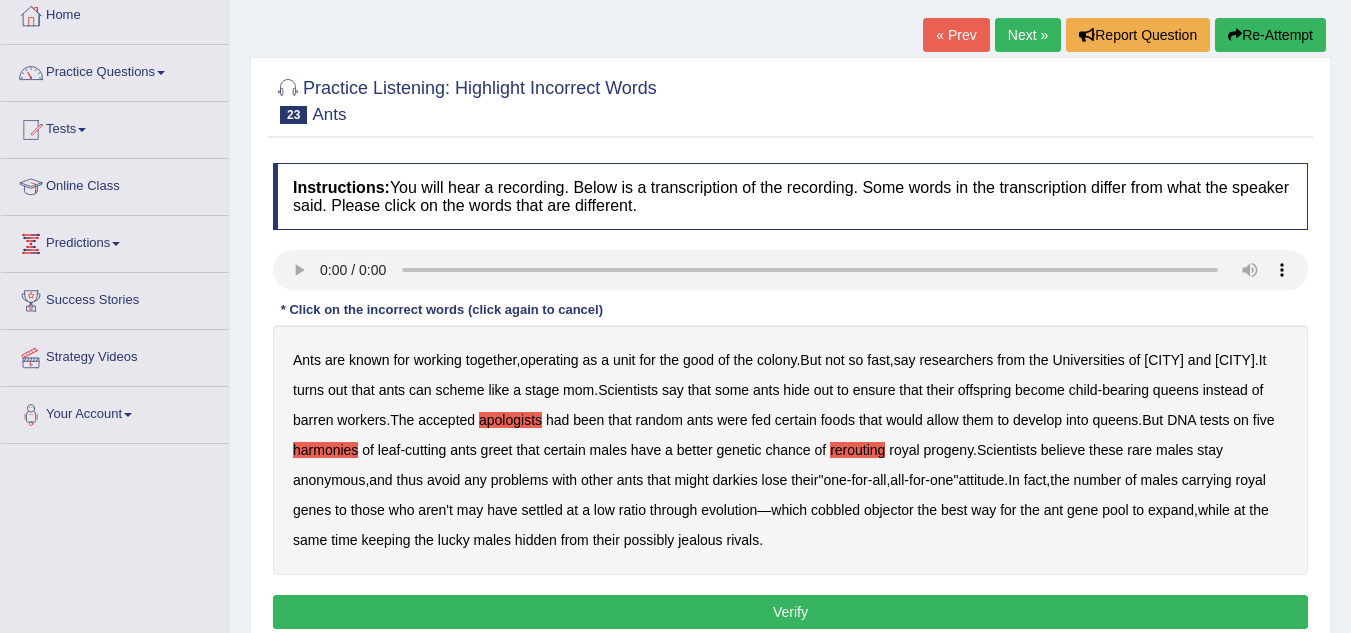 click on "darkies" at bounding box center (735, 480) 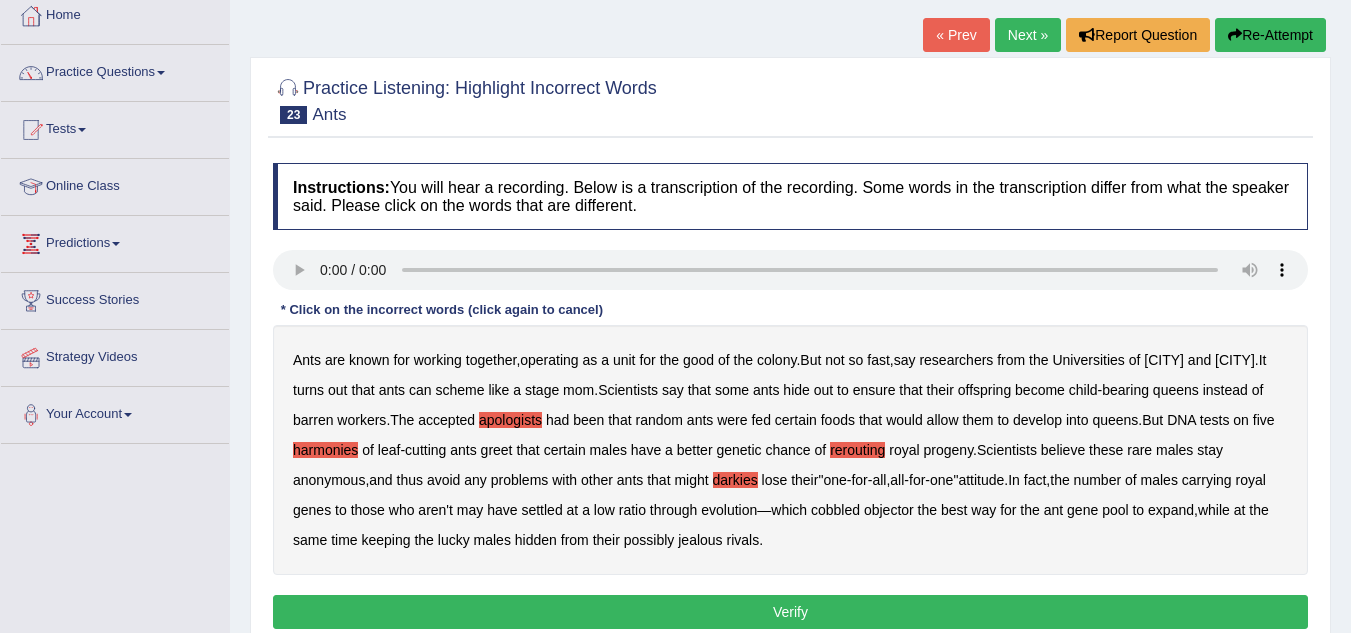 click on "evolution" at bounding box center [729, 510] 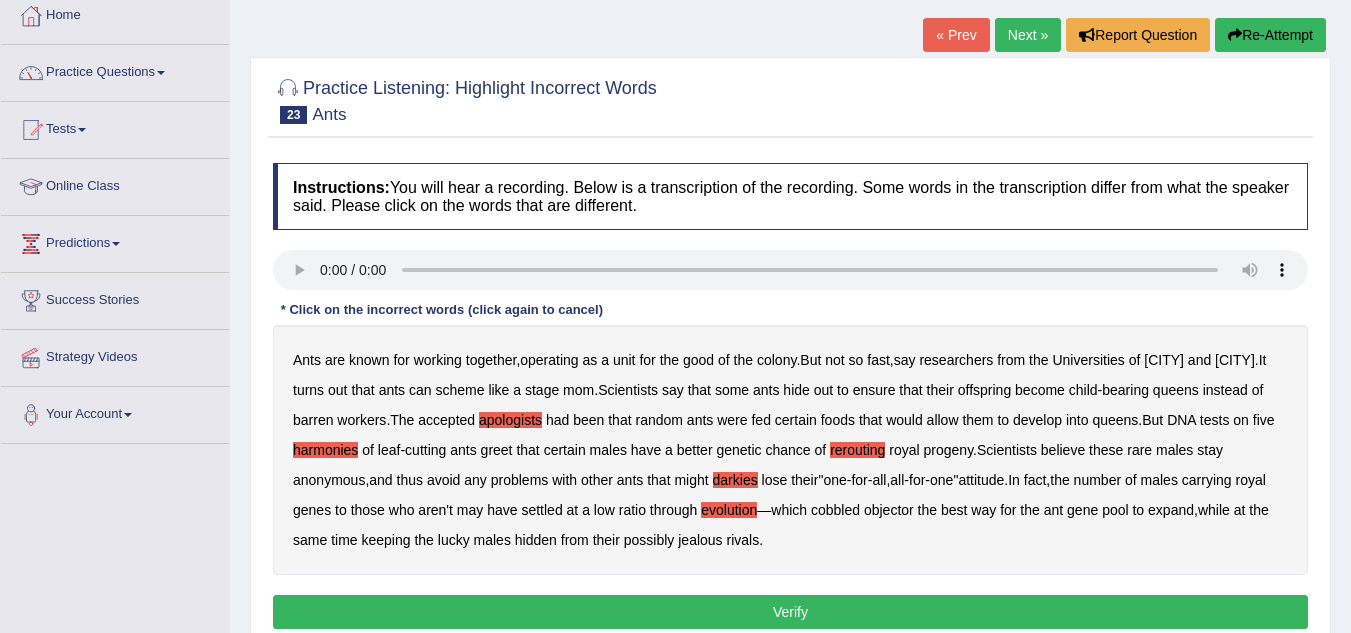 click on "objector" at bounding box center (889, 510) 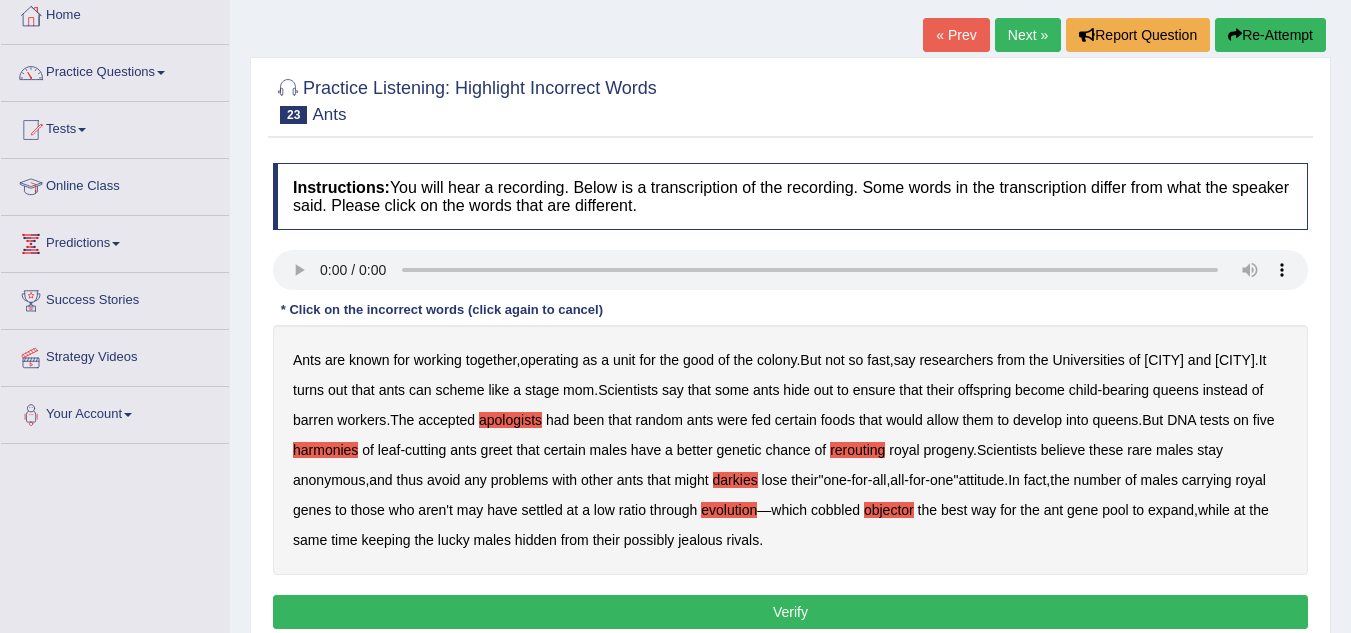 click on "Verify" at bounding box center (790, 612) 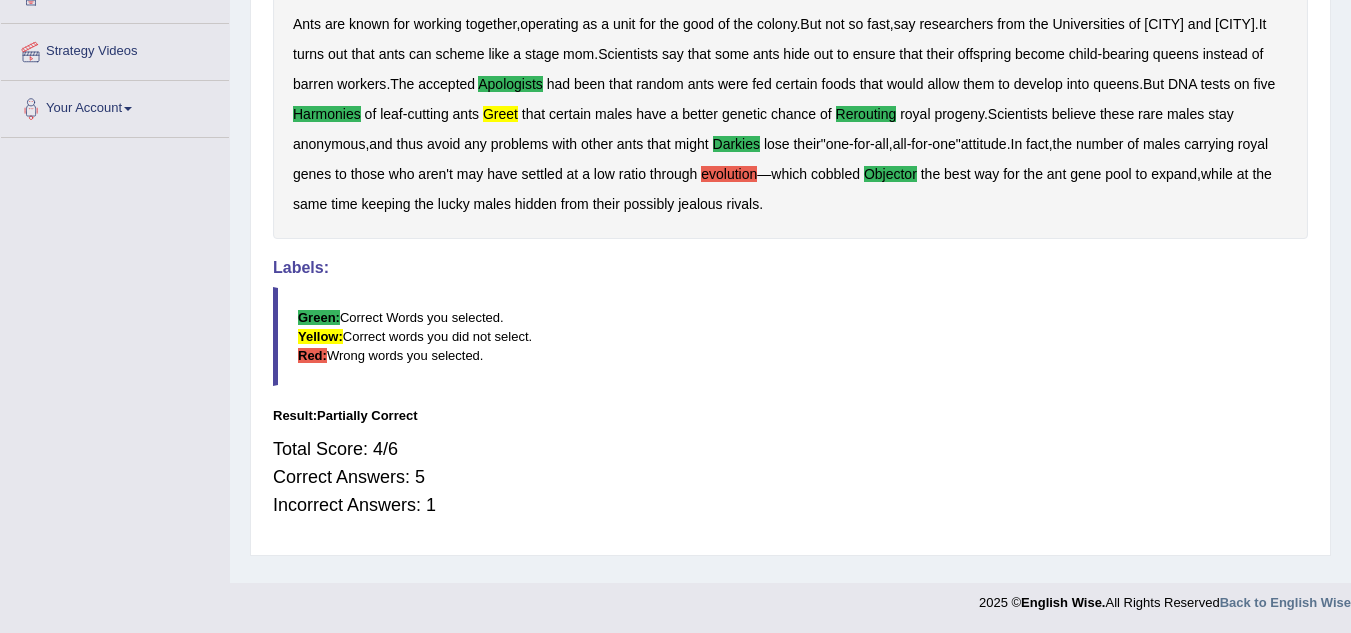 scroll, scrollTop: 0, scrollLeft: 0, axis: both 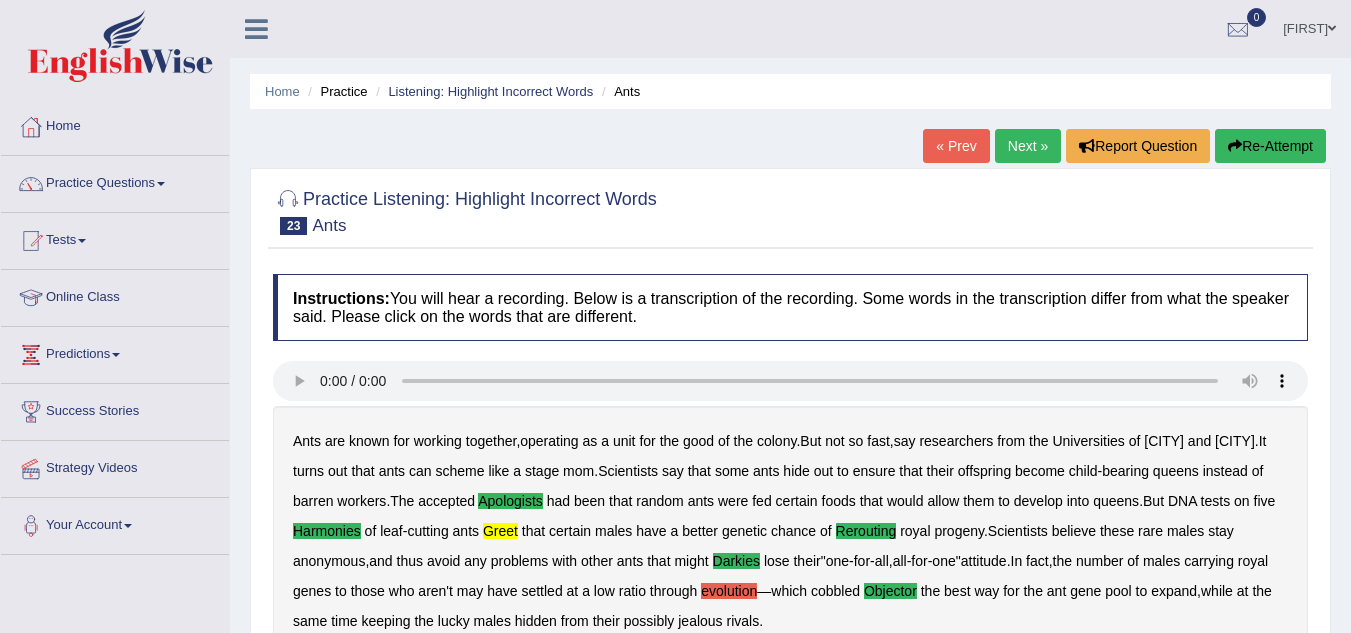 click on "Next »" at bounding box center [1028, 146] 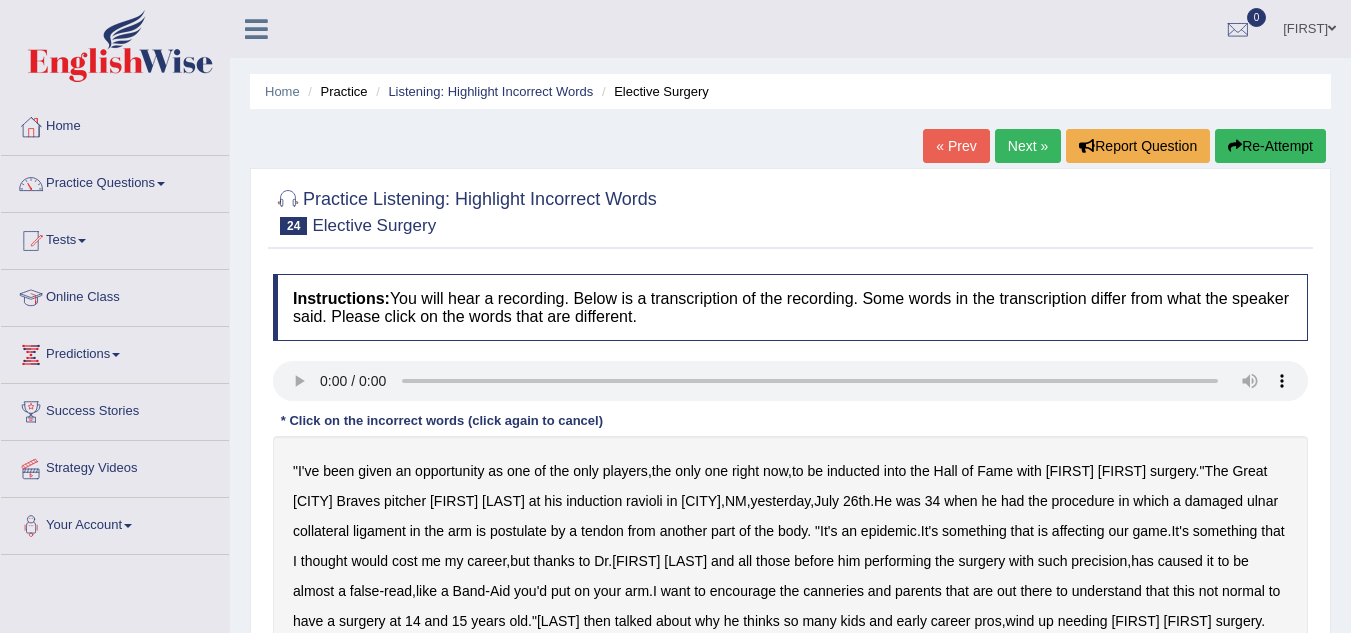 scroll, scrollTop: 0, scrollLeft: 0, axis: both 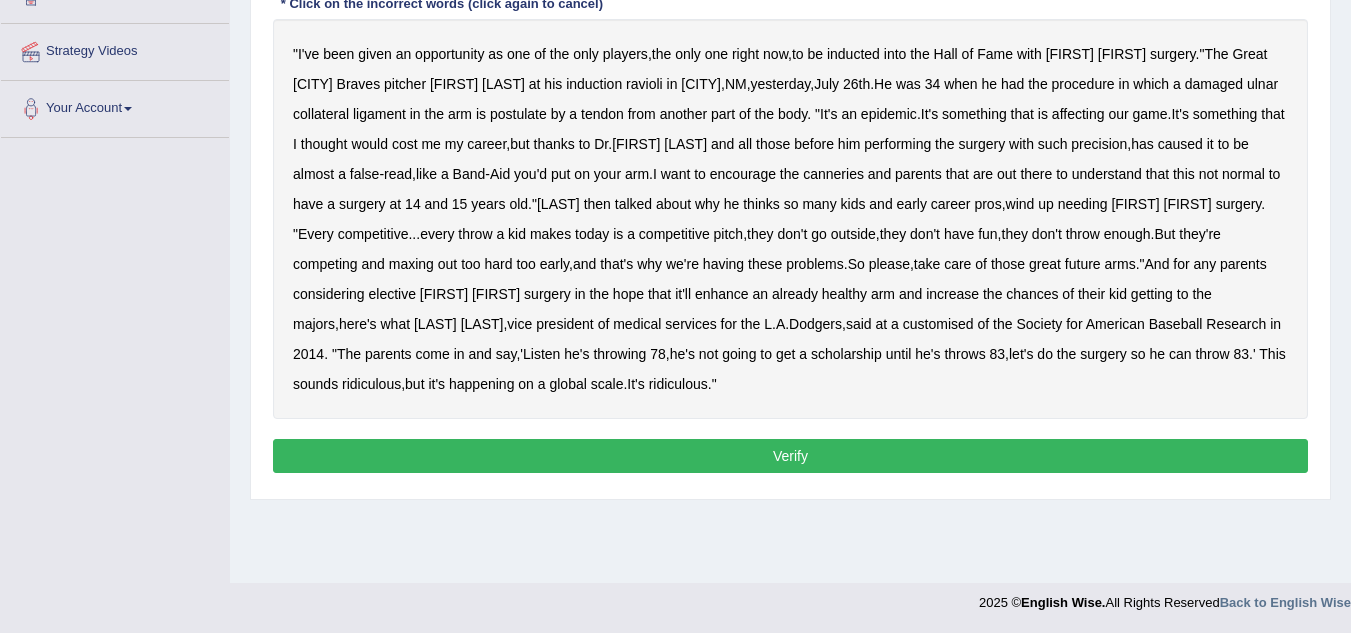 click on "ravioli" at bounding box center (644, 84) 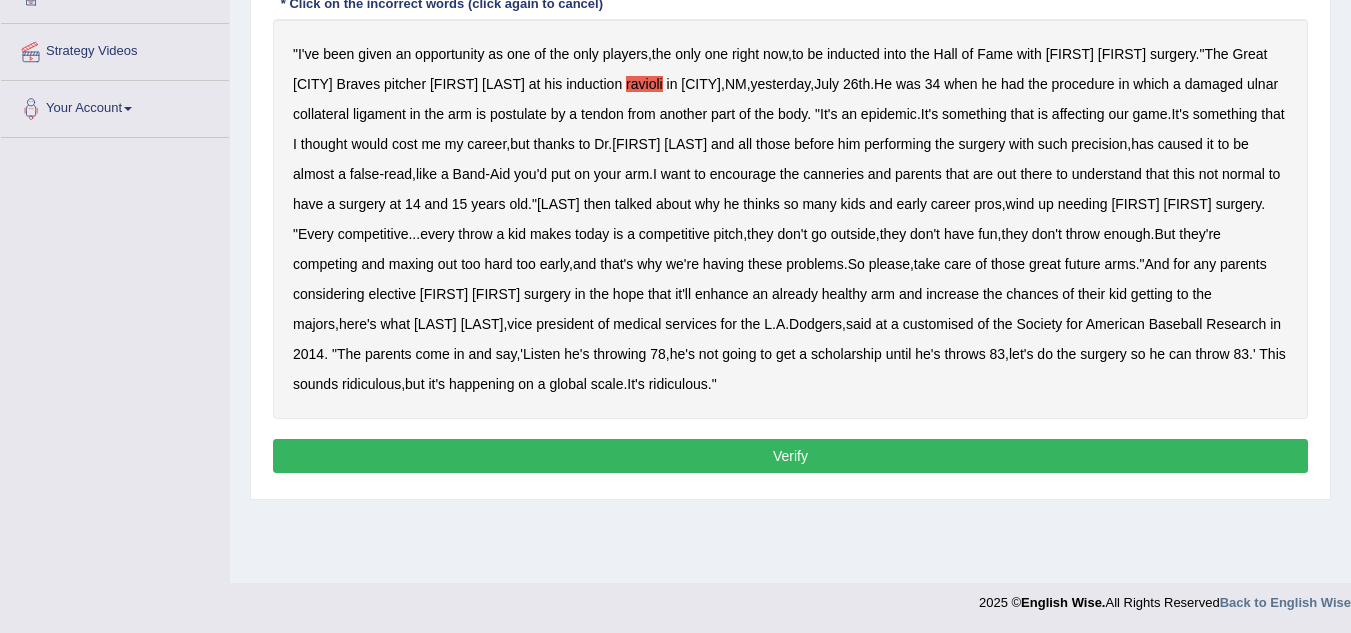 click on "postulate" at bounding box center (518, 114) 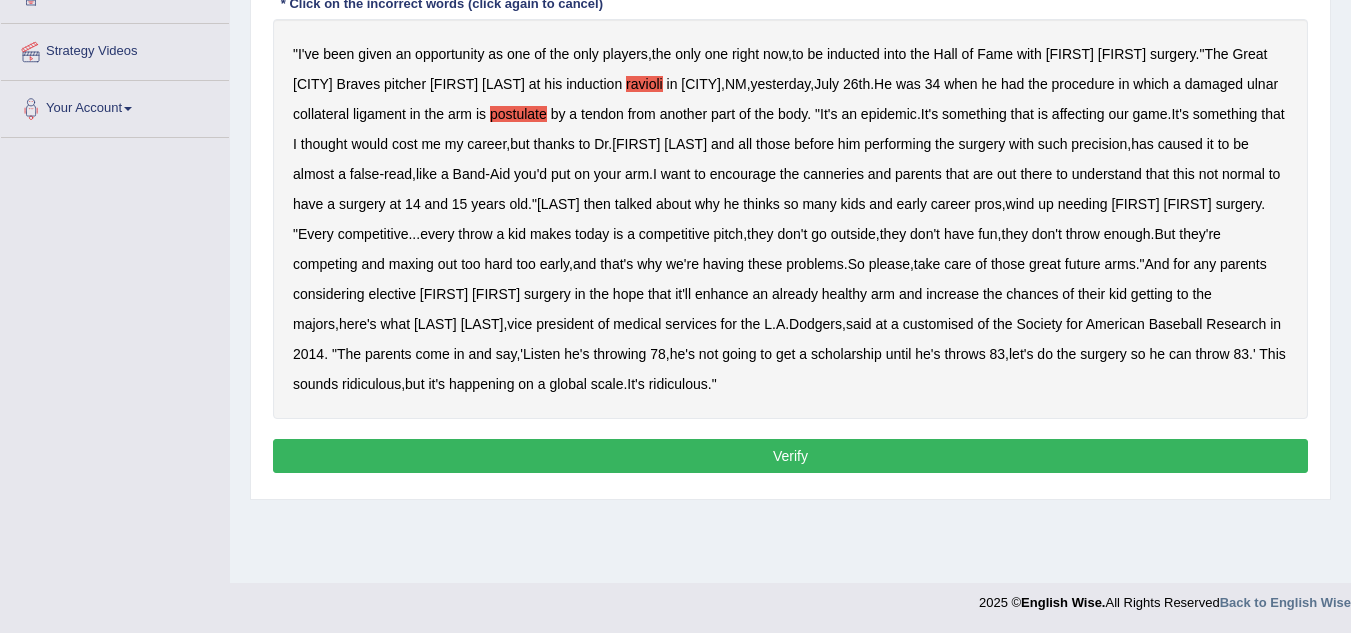 click on "tendon" at bounding box center (602, 114) 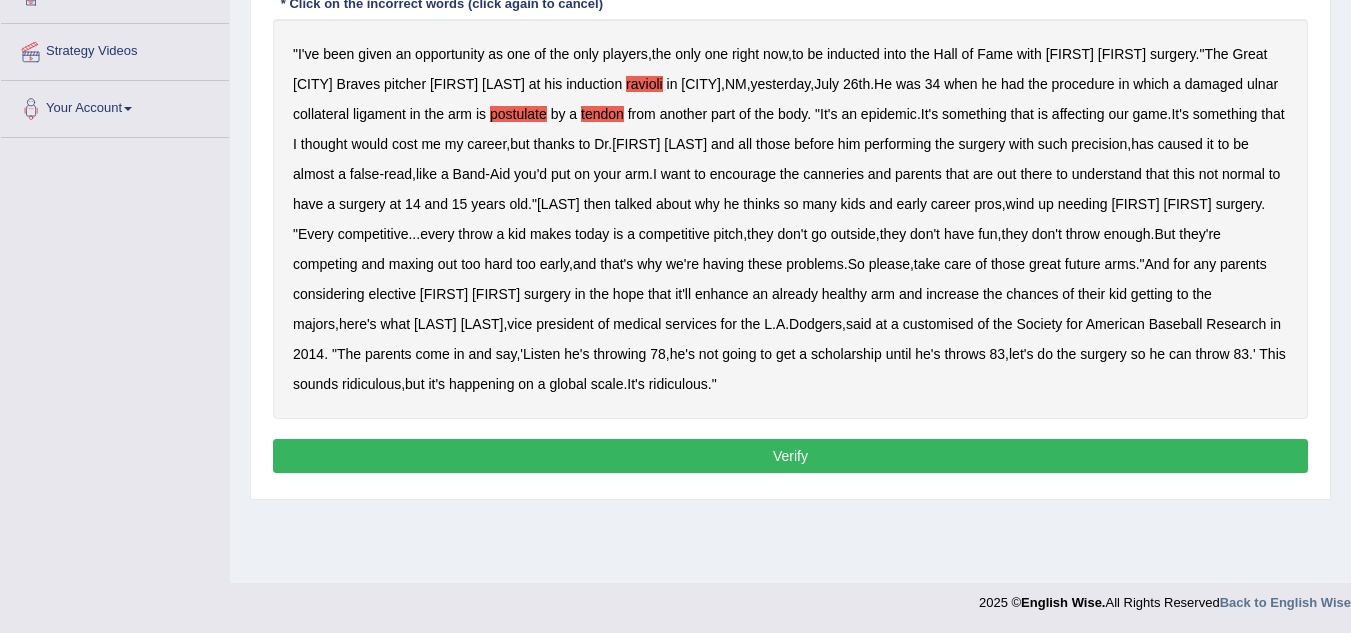 click on "almost" at bounding box center [313, 174] 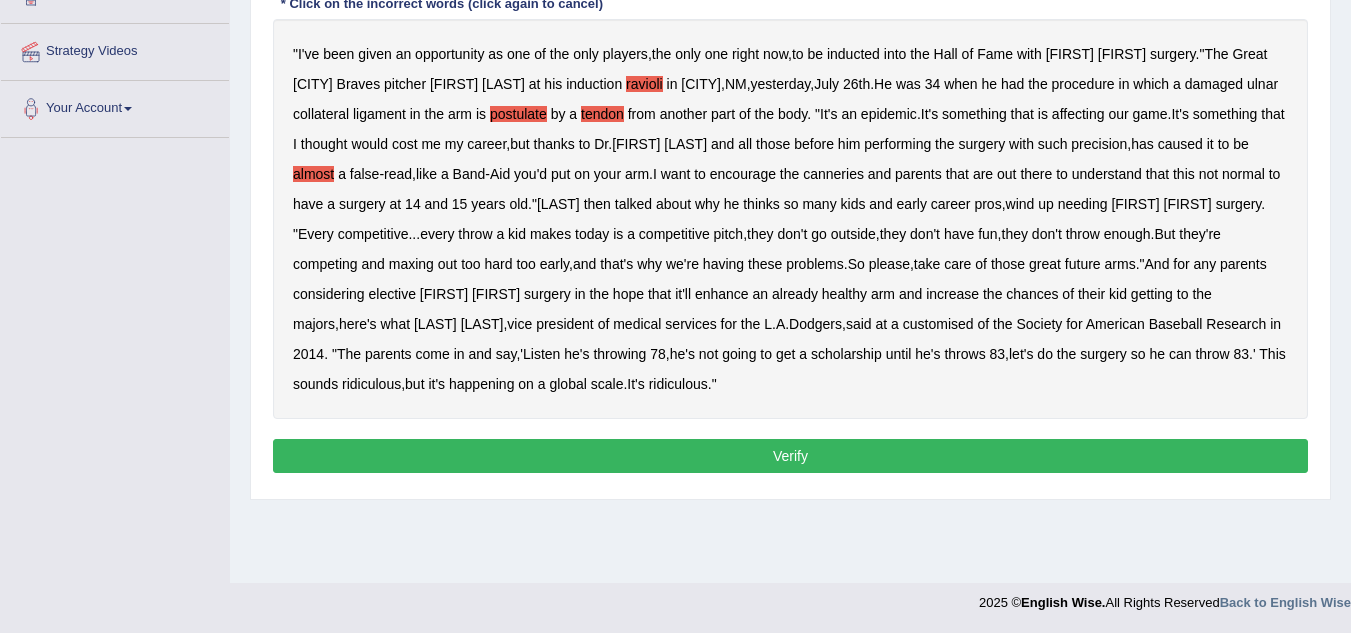 click on "canneries" at bounding box center (833, 174) 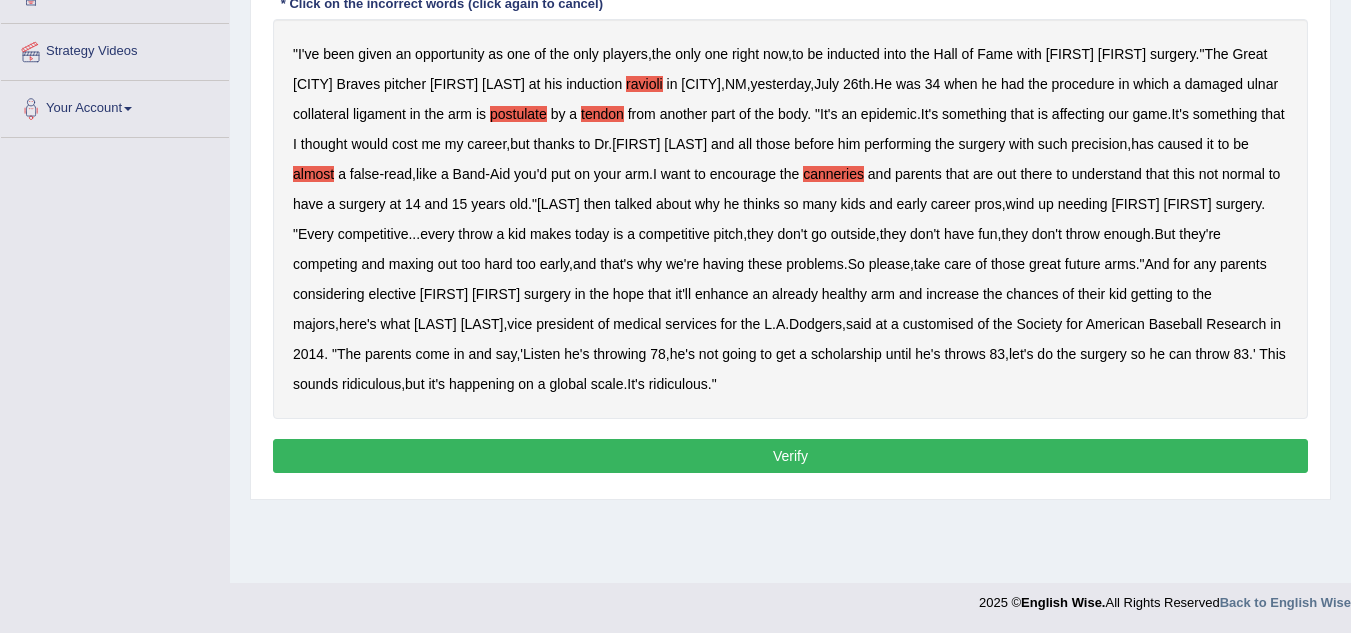 click on "customised" at bounding box center [938, 324] 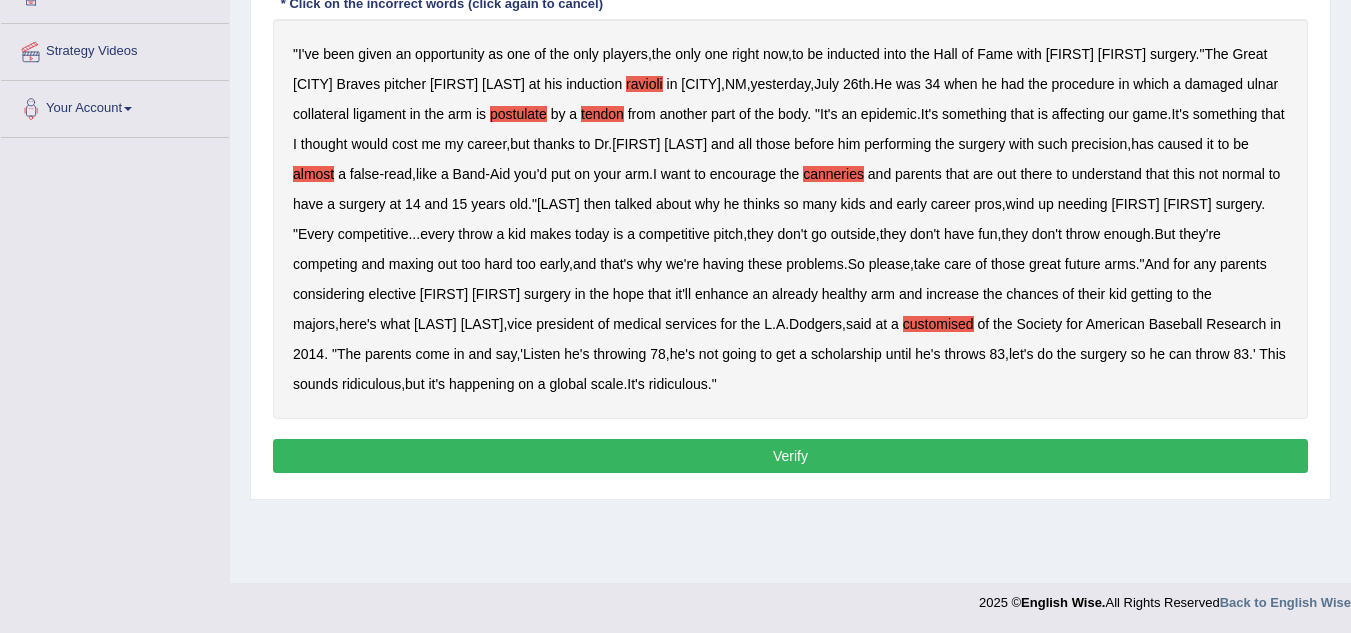 click on "Verify" at bounding box center [790, 456] 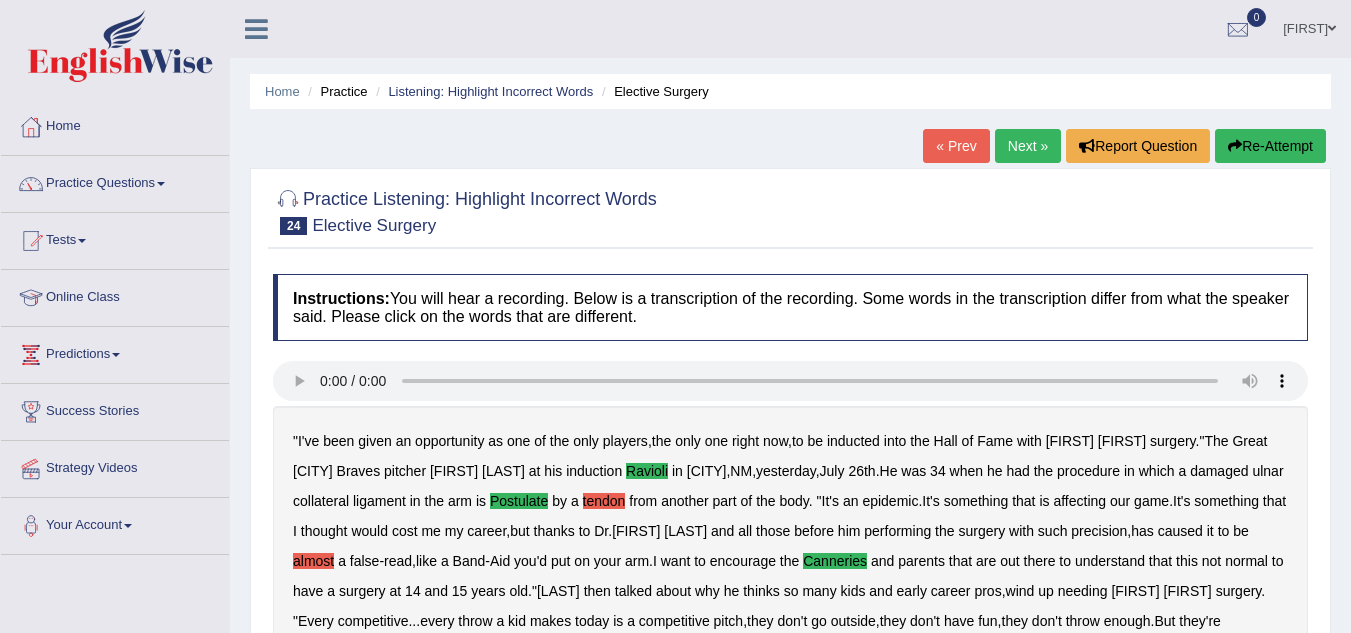 scroll, scrollTop: 556, scrollLeft: 0, axis: vertical 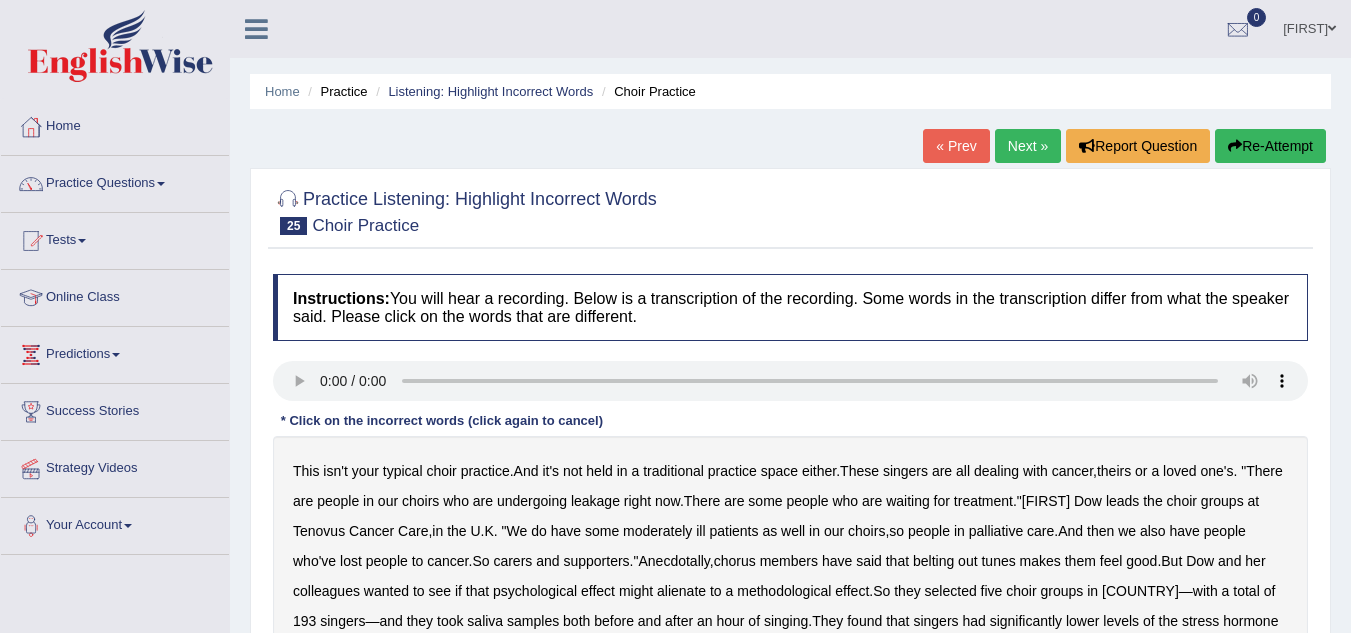 click on "choir" at bounding box center [441, 471] 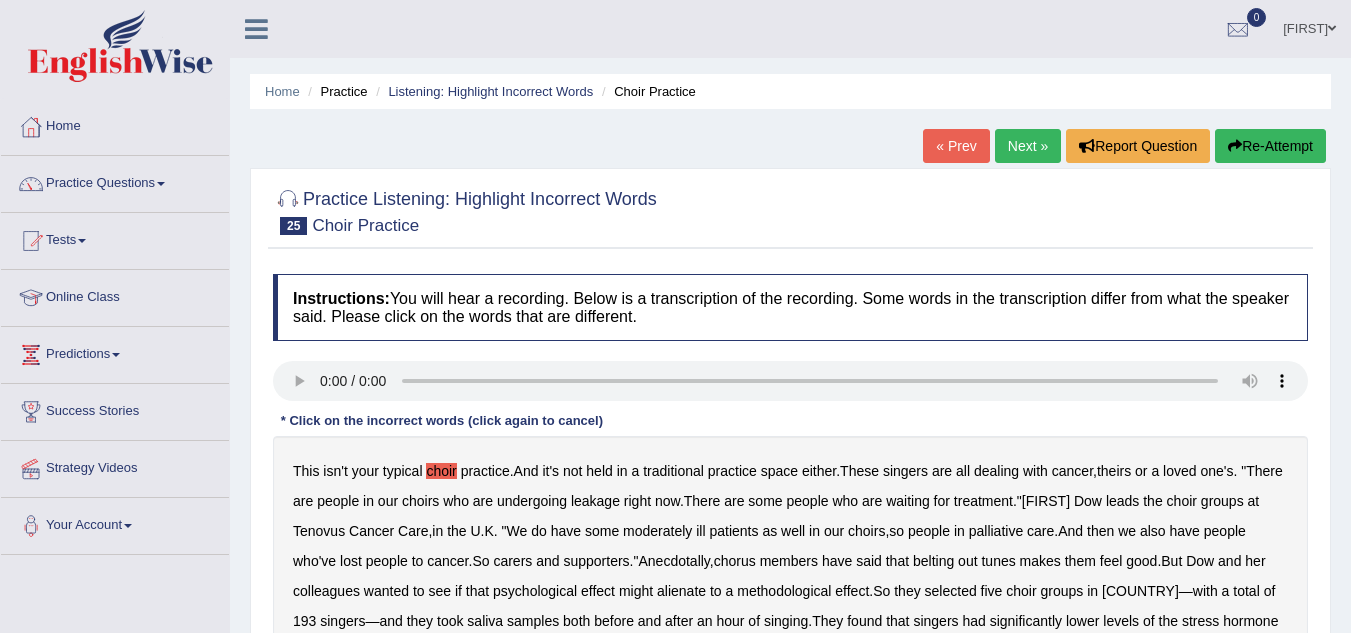 click on "leakage" at bounding box center [595, 501] 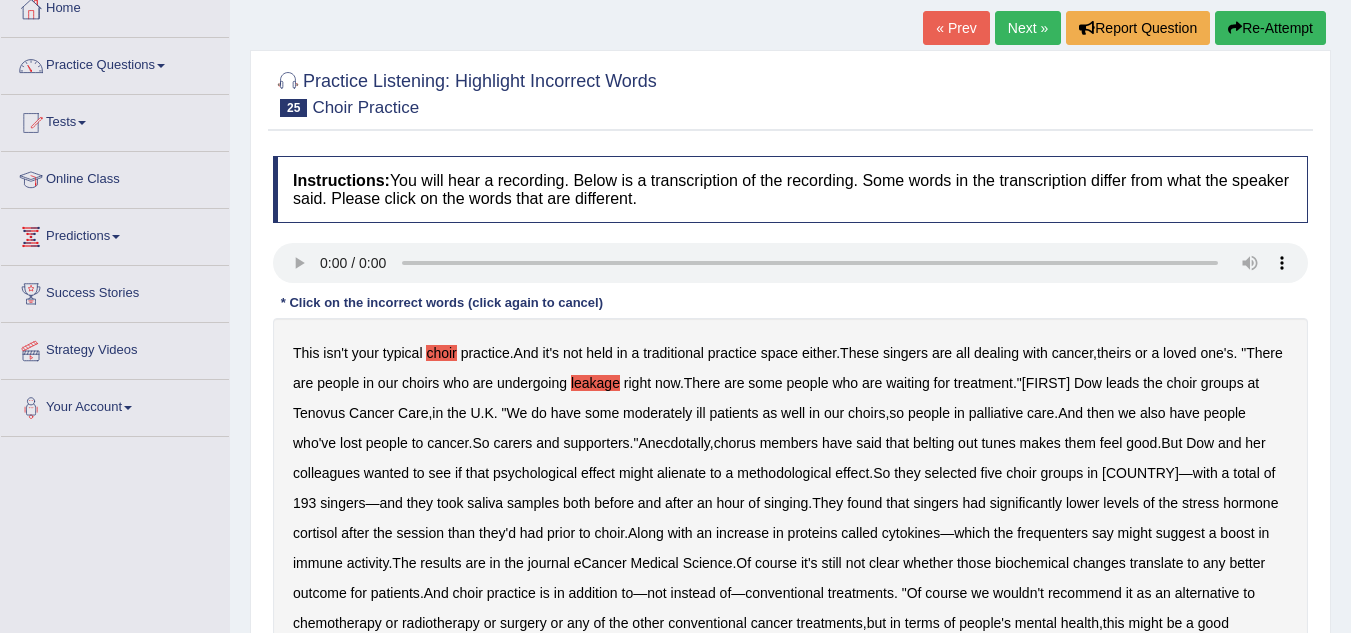 scroll, scrollTop: 123, scrollLeft: 0, axis: vertical 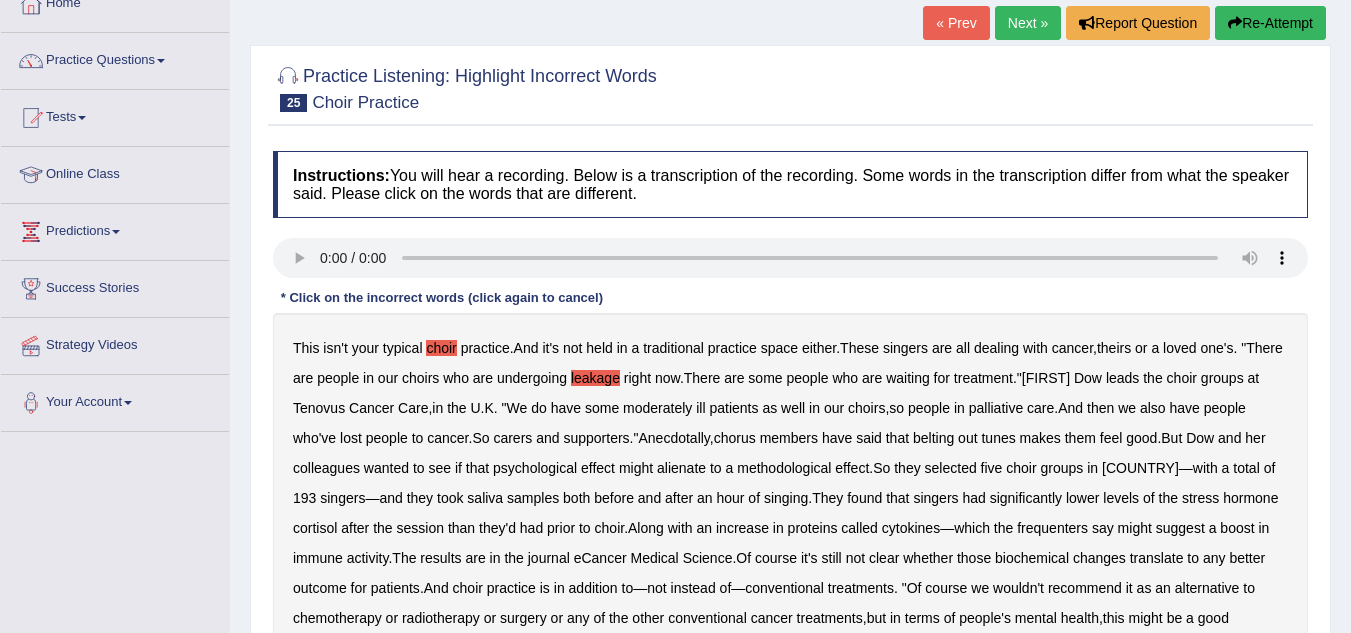 click on "moderately" at bounding box center [657, 408] 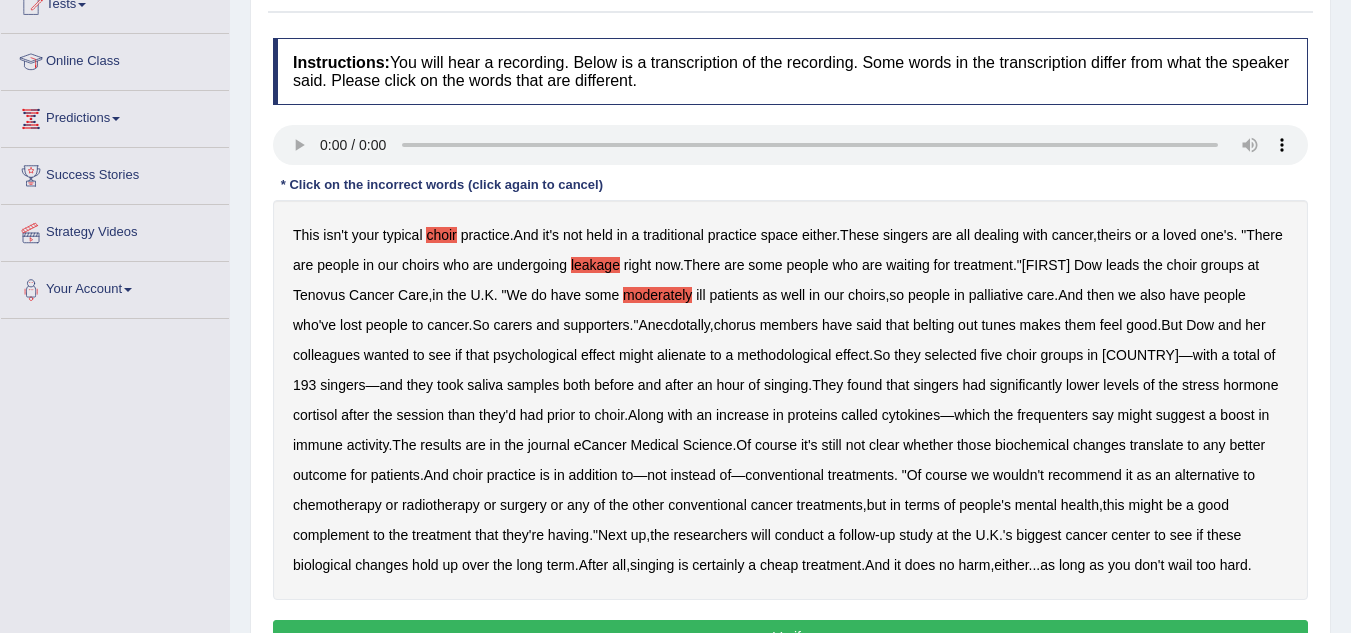 scroll, scrollTop: 238, scrollLeft: 0, axis: vertical 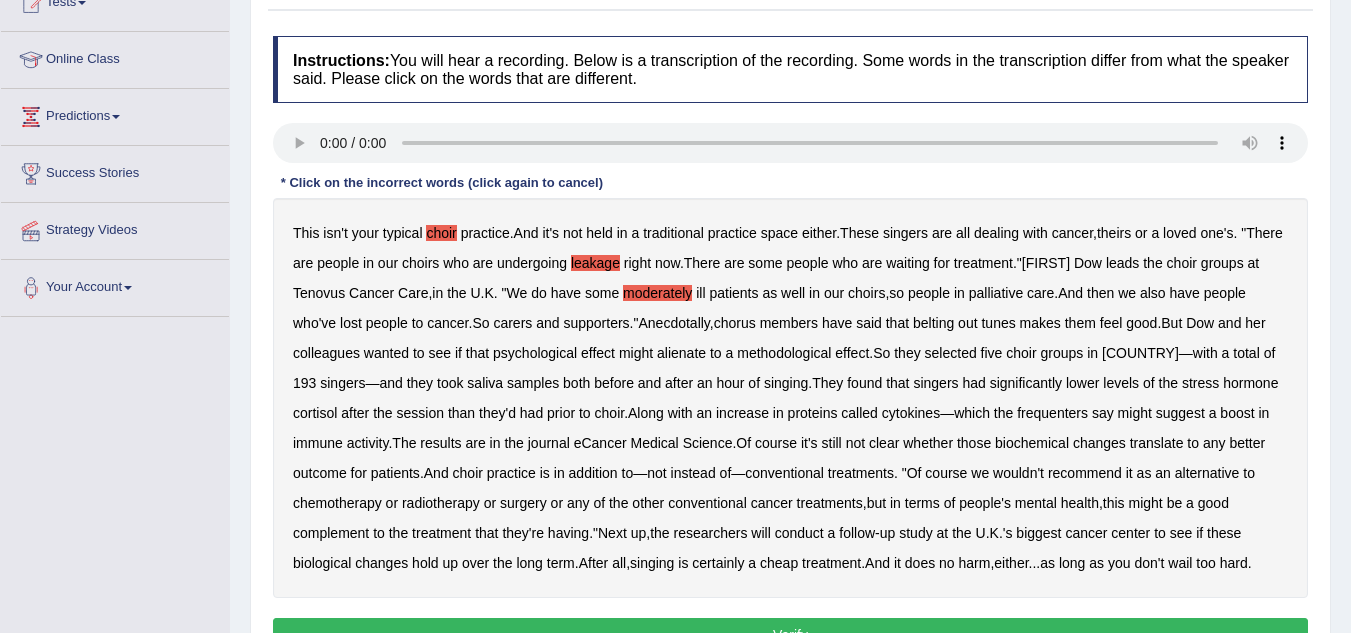 click on "alienate" at bounding box center (681, 353) 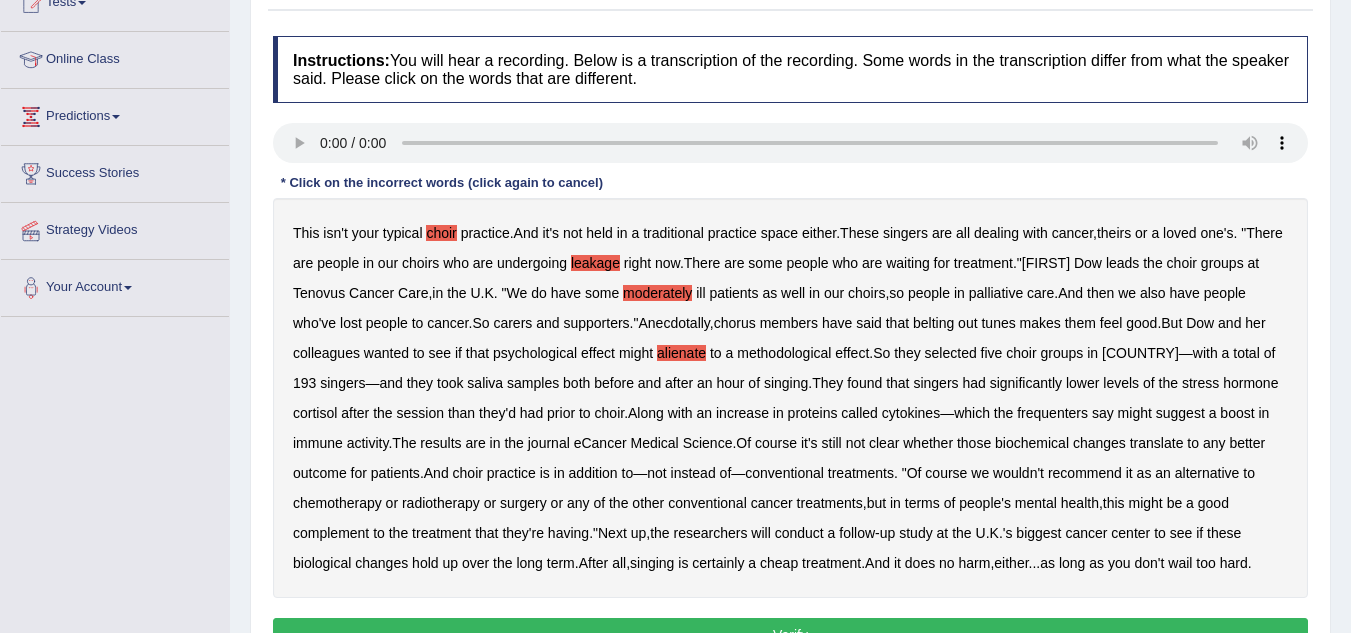click on "methodological" at bounding box center [784, 353] 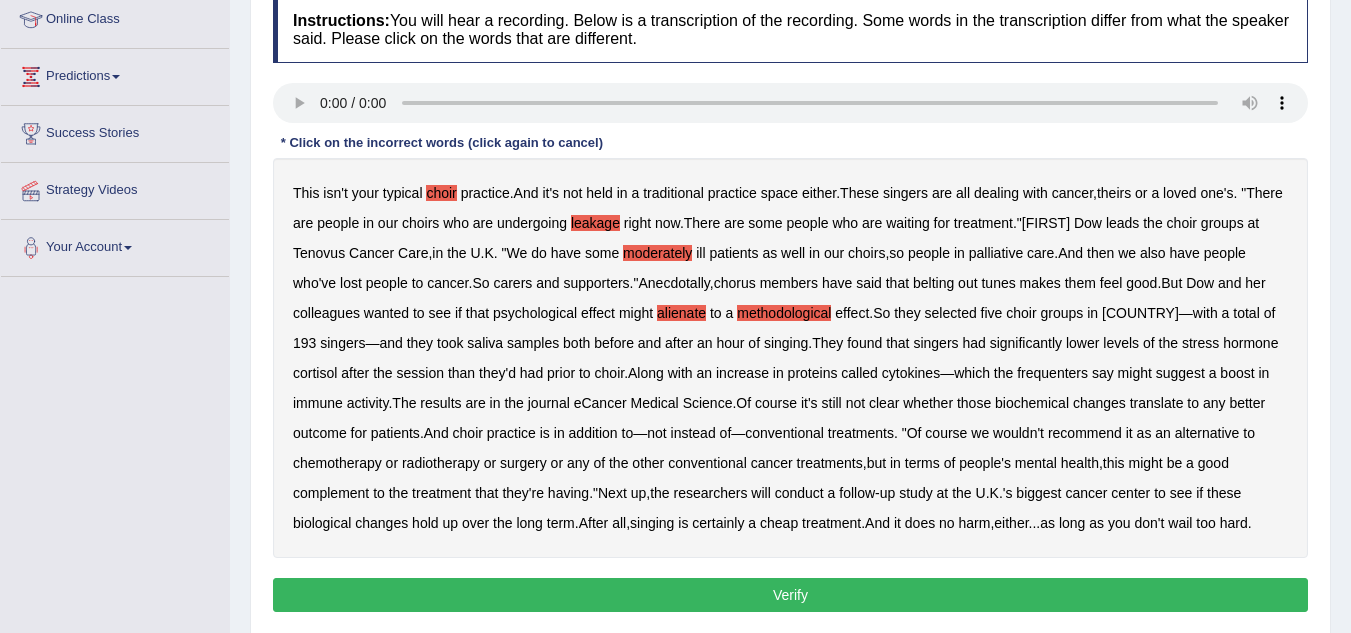 scroll, scrollTop: 289, scrollLeft: 0, axis: vertical 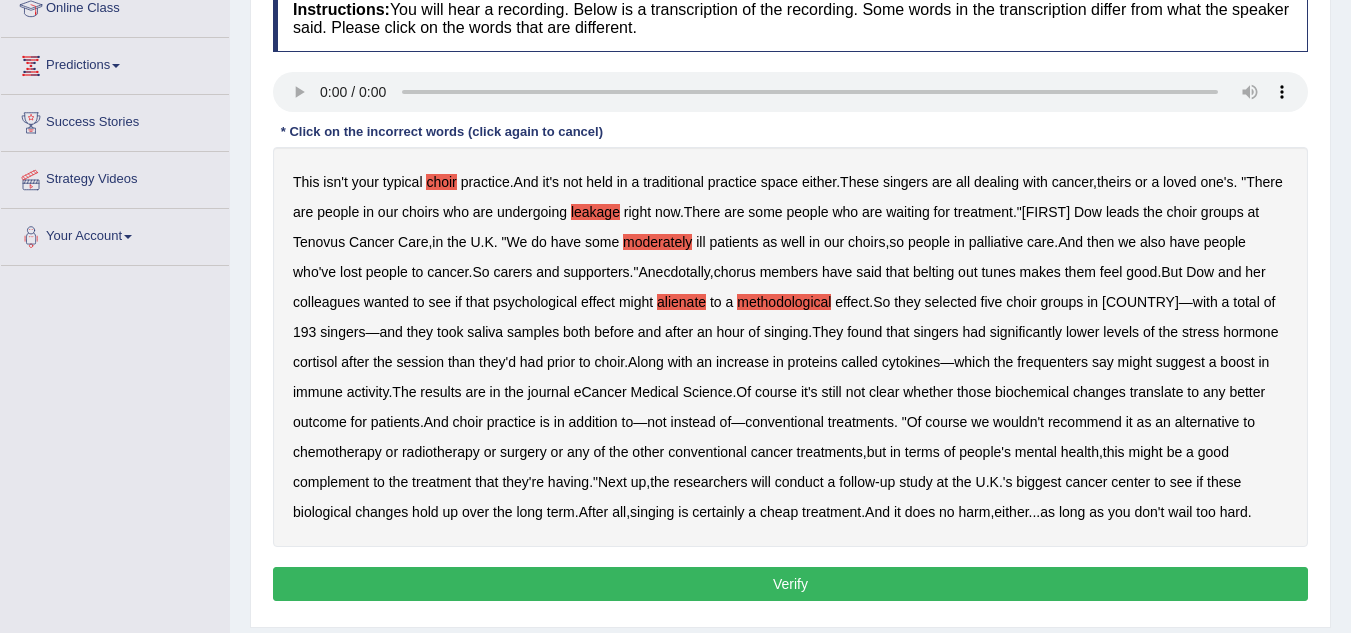 click on "frequenters" at bounding box center (1052, 362) 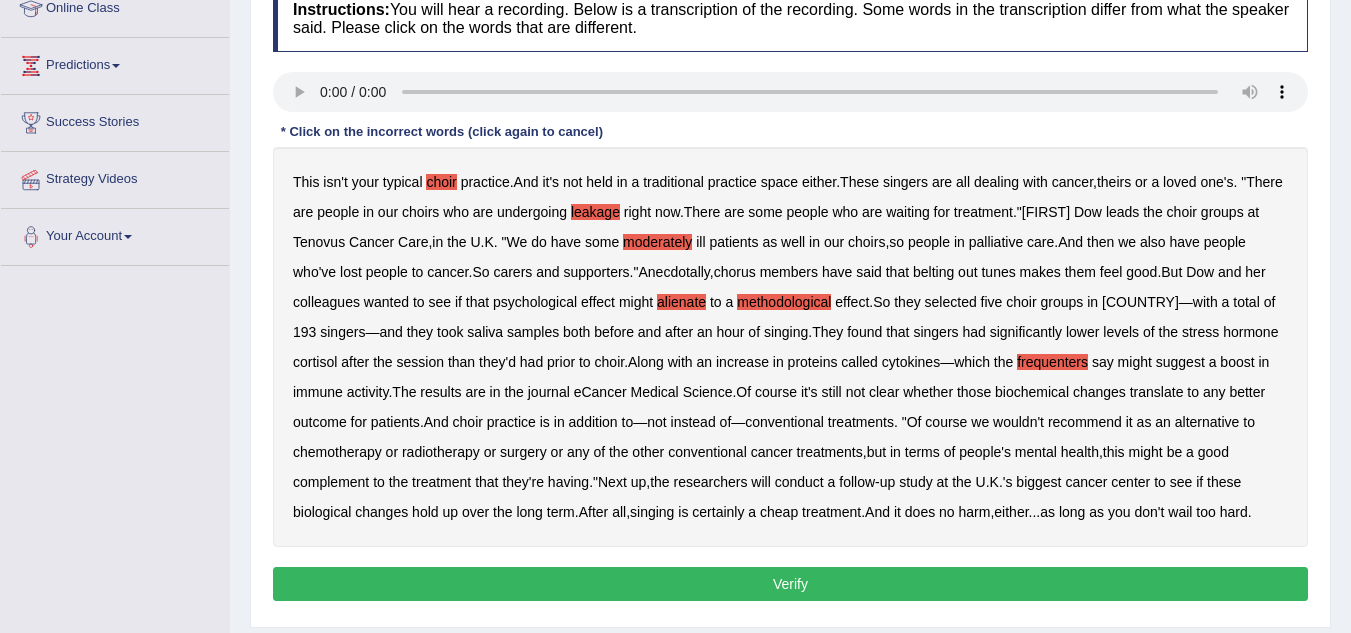 click on "Verify" at bounding box center [790, 584] 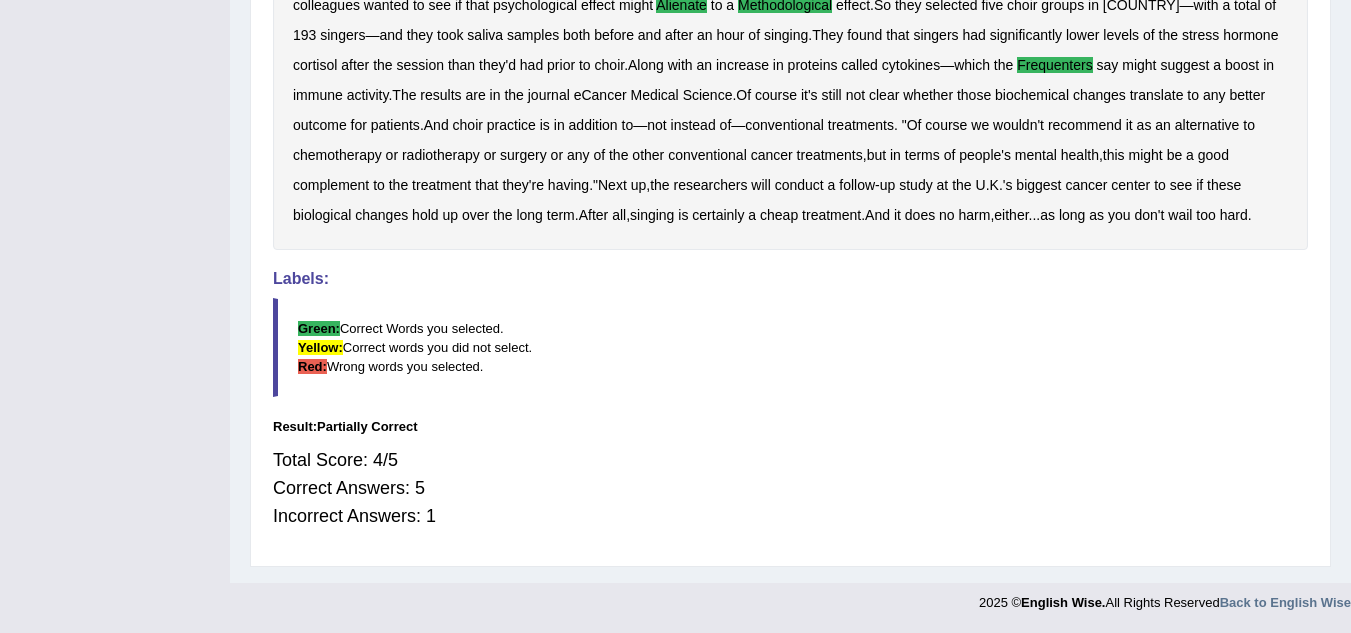 scroll, scrollTop: 0, scrollLeft: 0, axis: both 